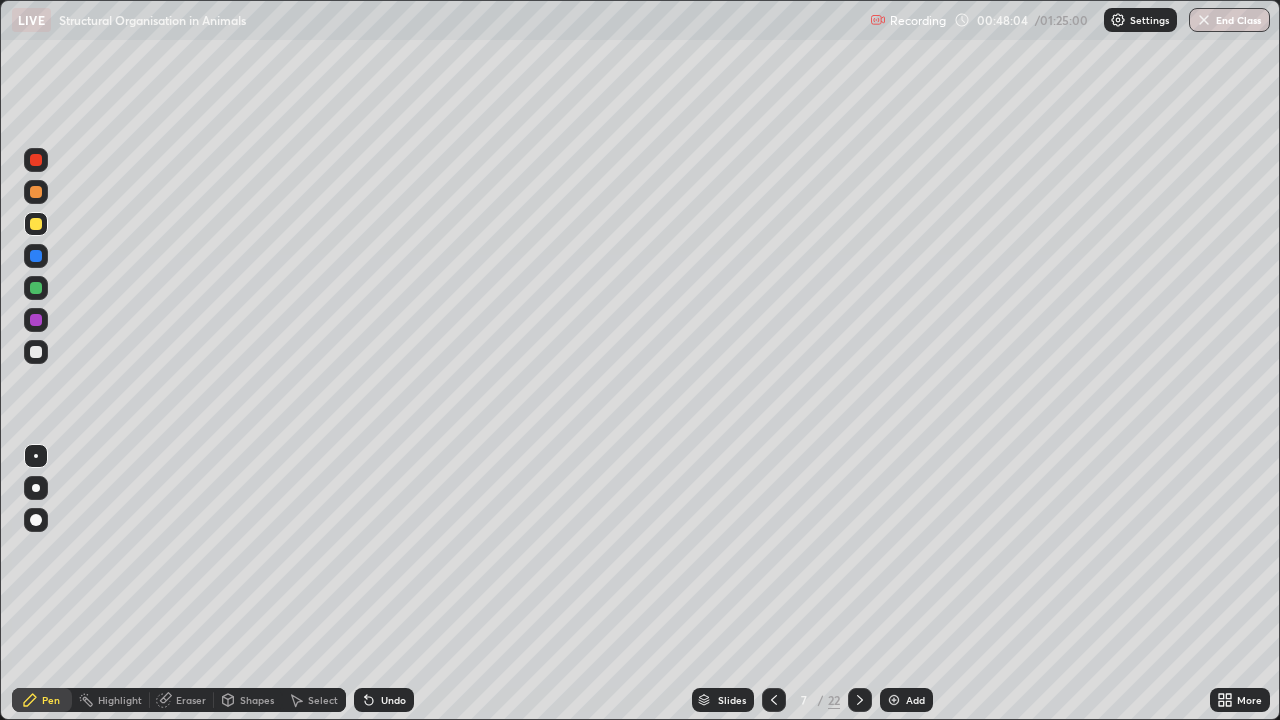 scroll, scrollTop: 0, scrollLeft: 0, axis: both 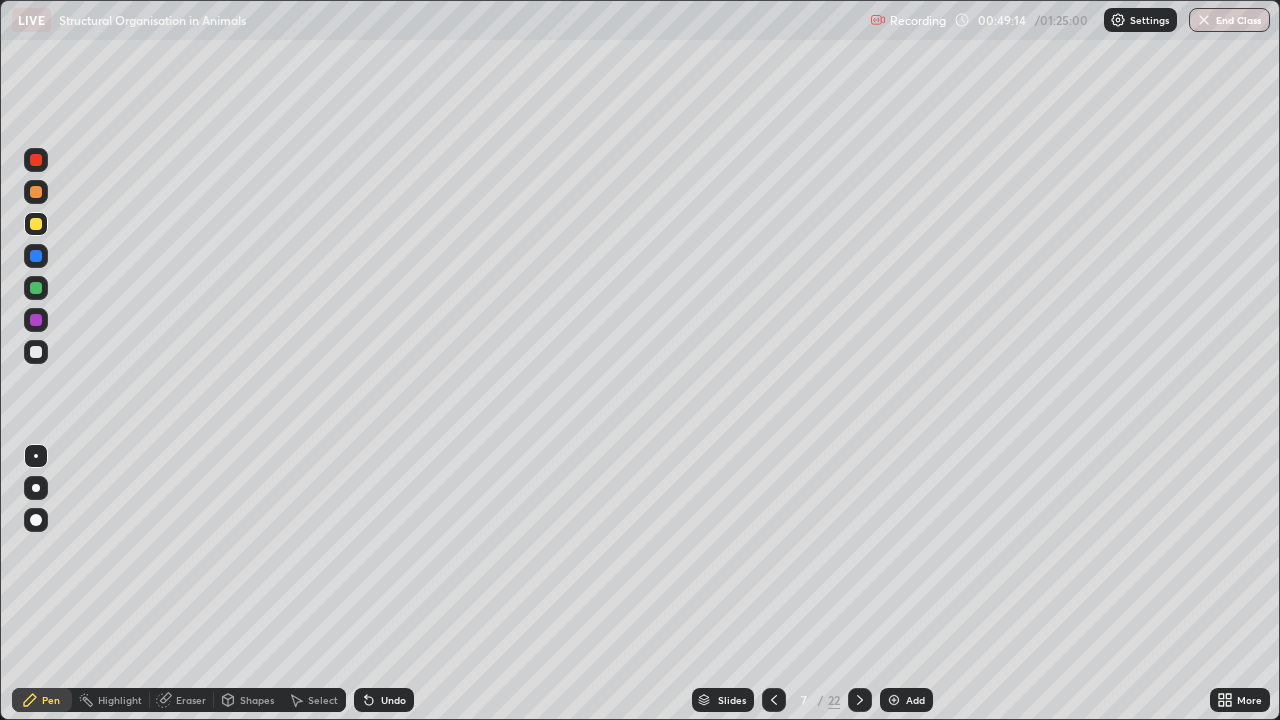 click 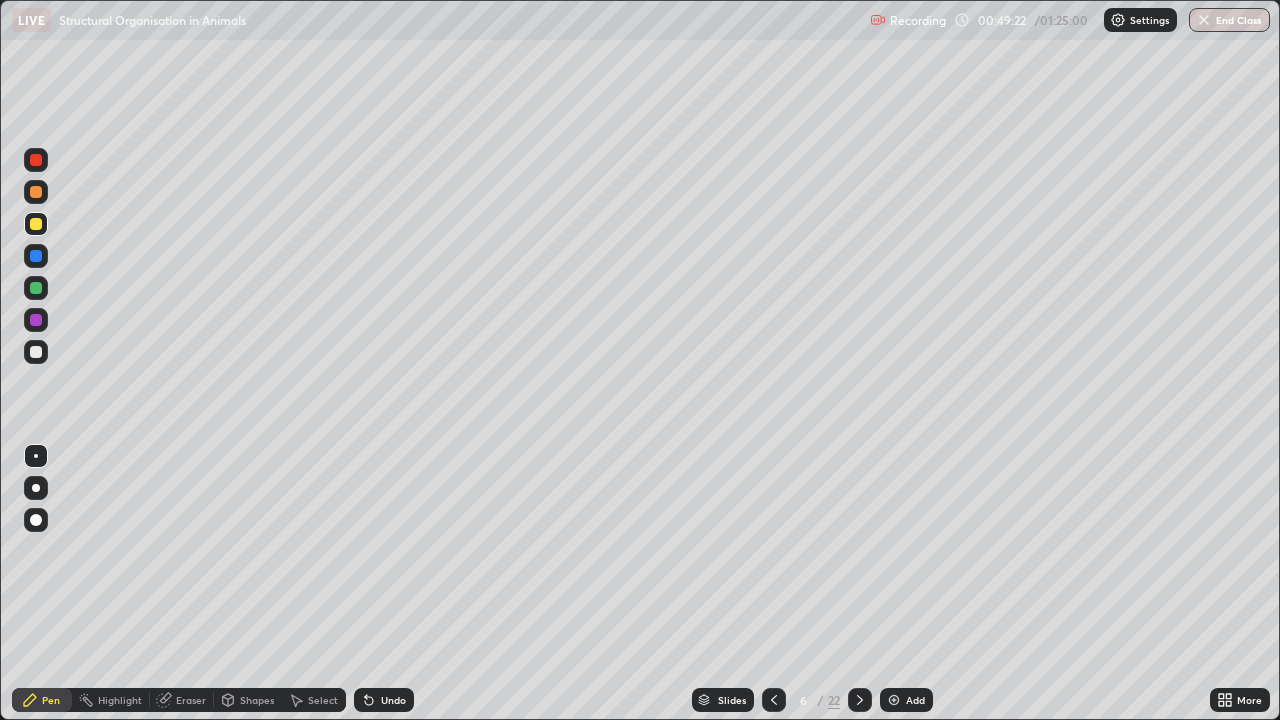 click 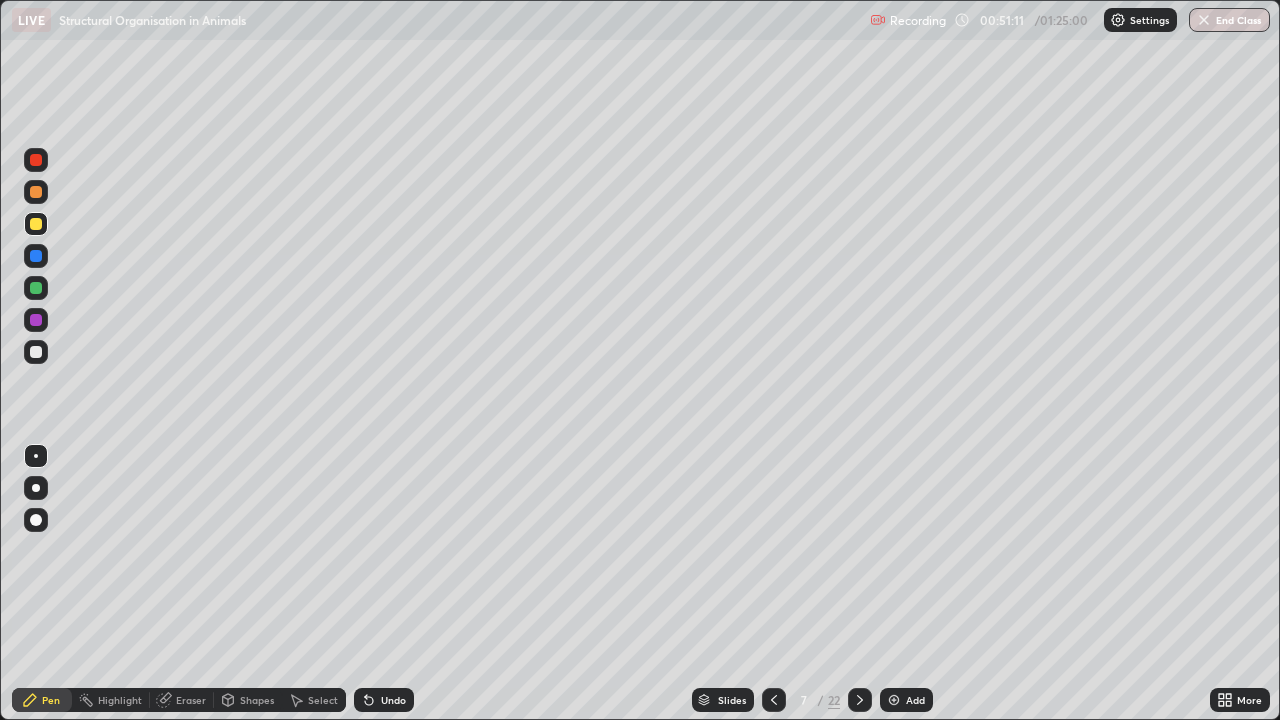 click at bounding box center [36, 320] 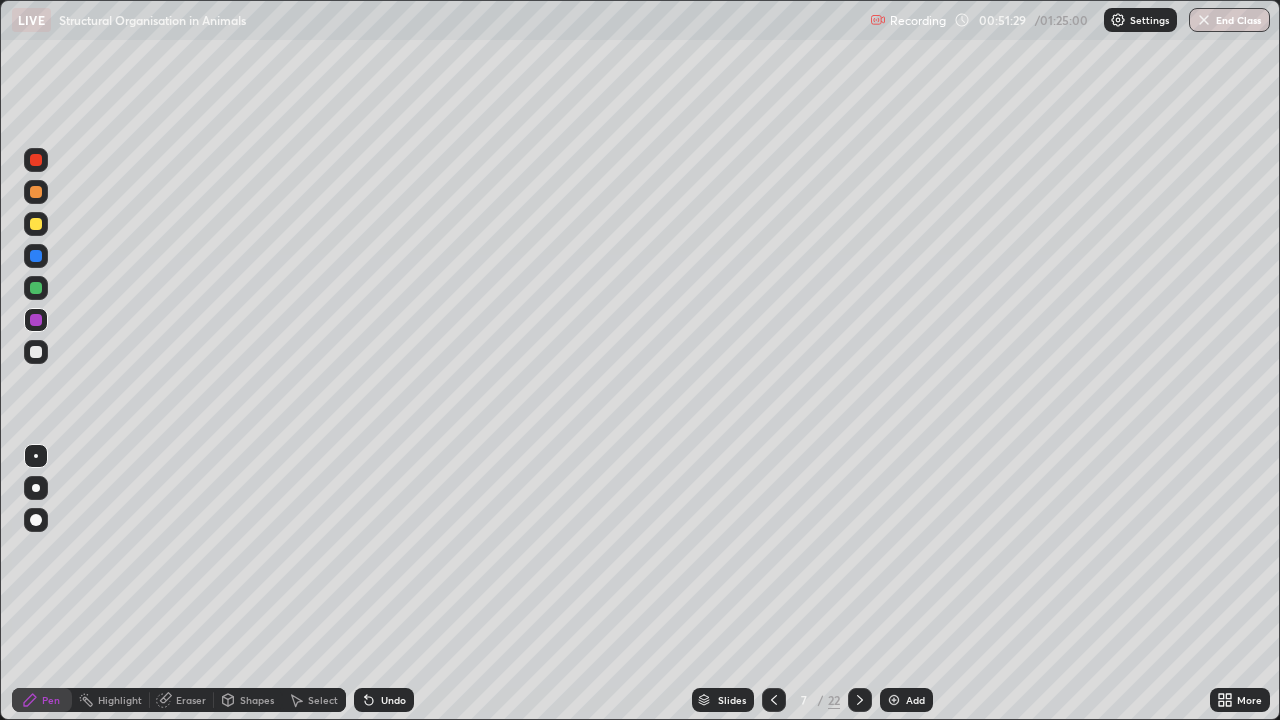 click at bounding box center [36, 160] 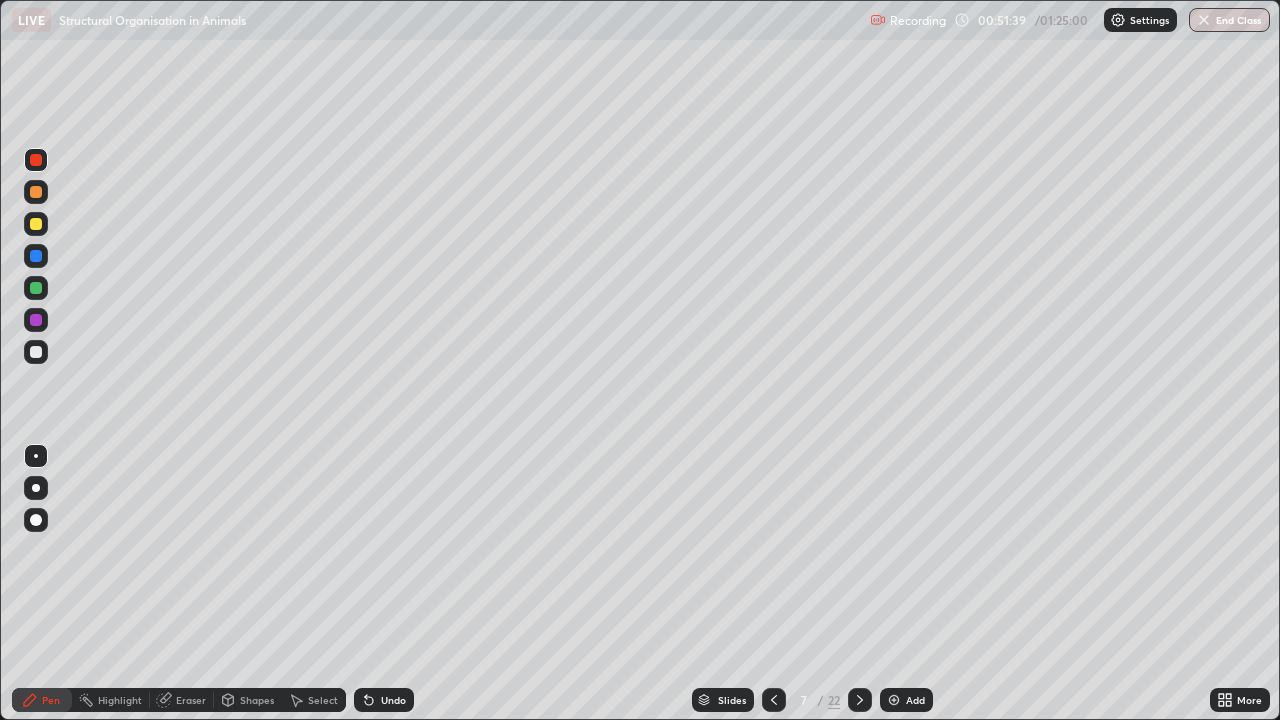 click at bounding box center (36, 352) 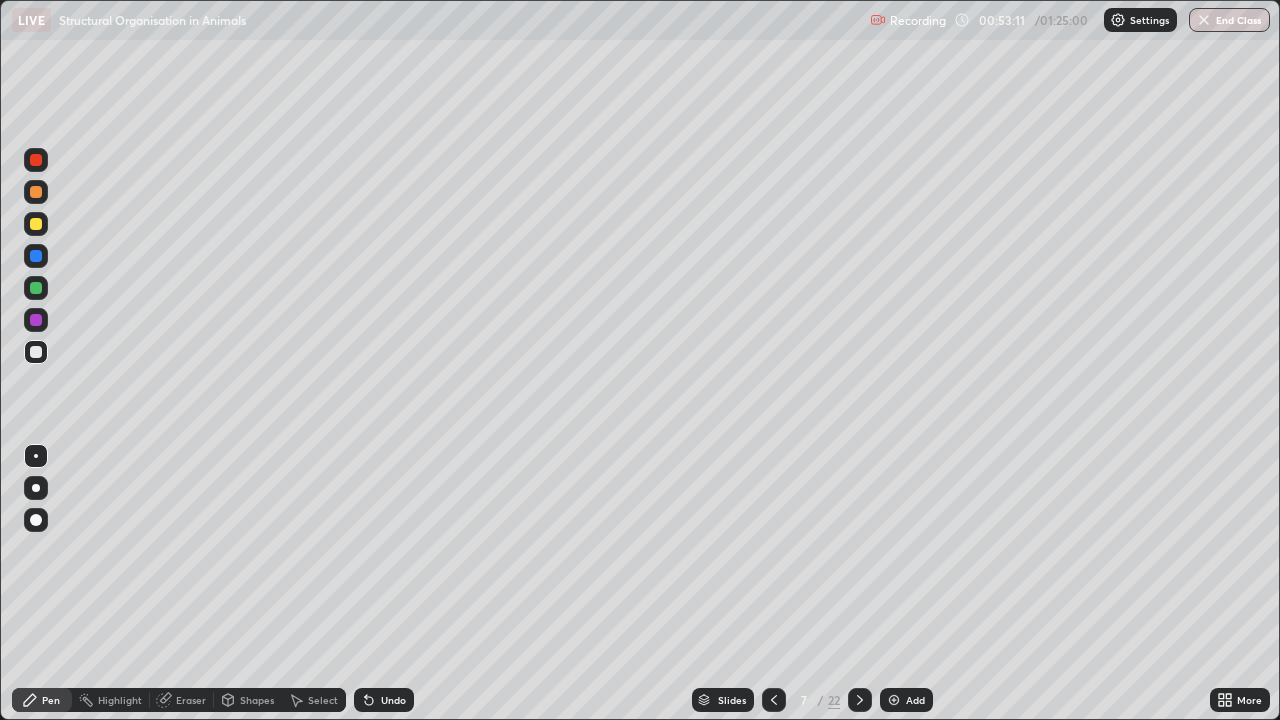 click at bounding box center [36, 456] 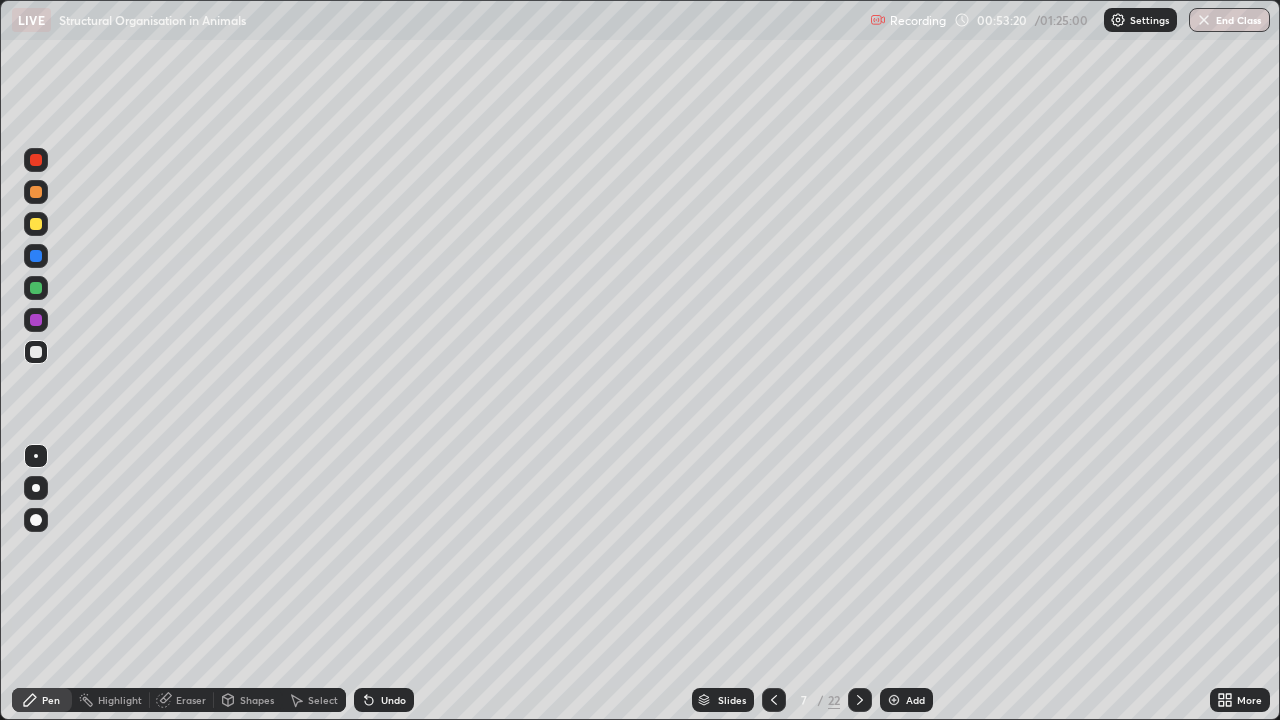 click at bounding box center [36, 352] 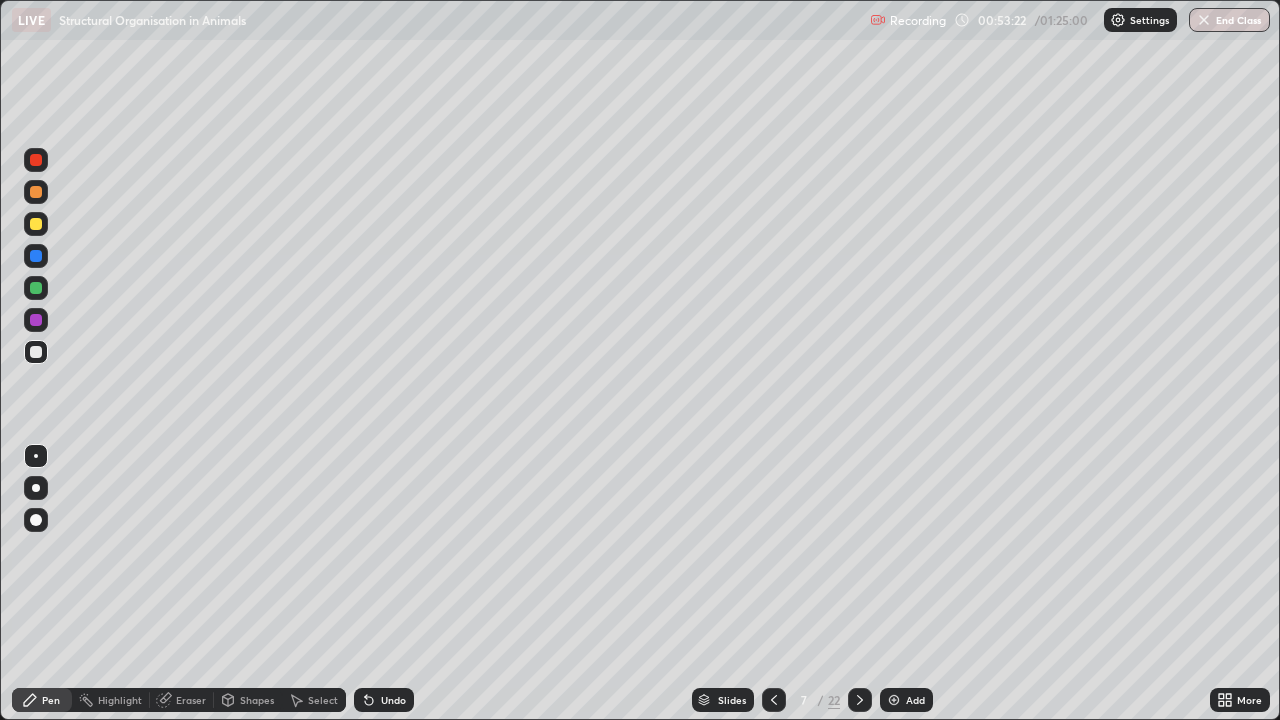 click at bounding box center (36, 224) 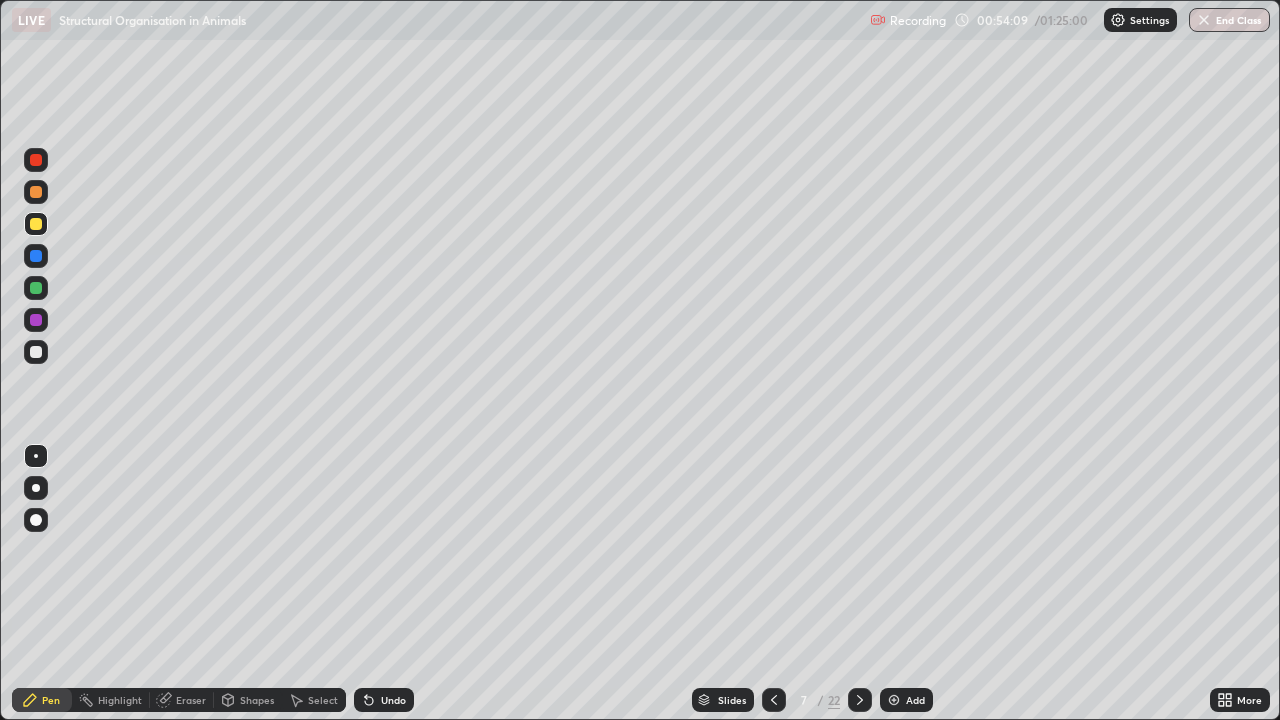 click at bounding box center (36, 320) 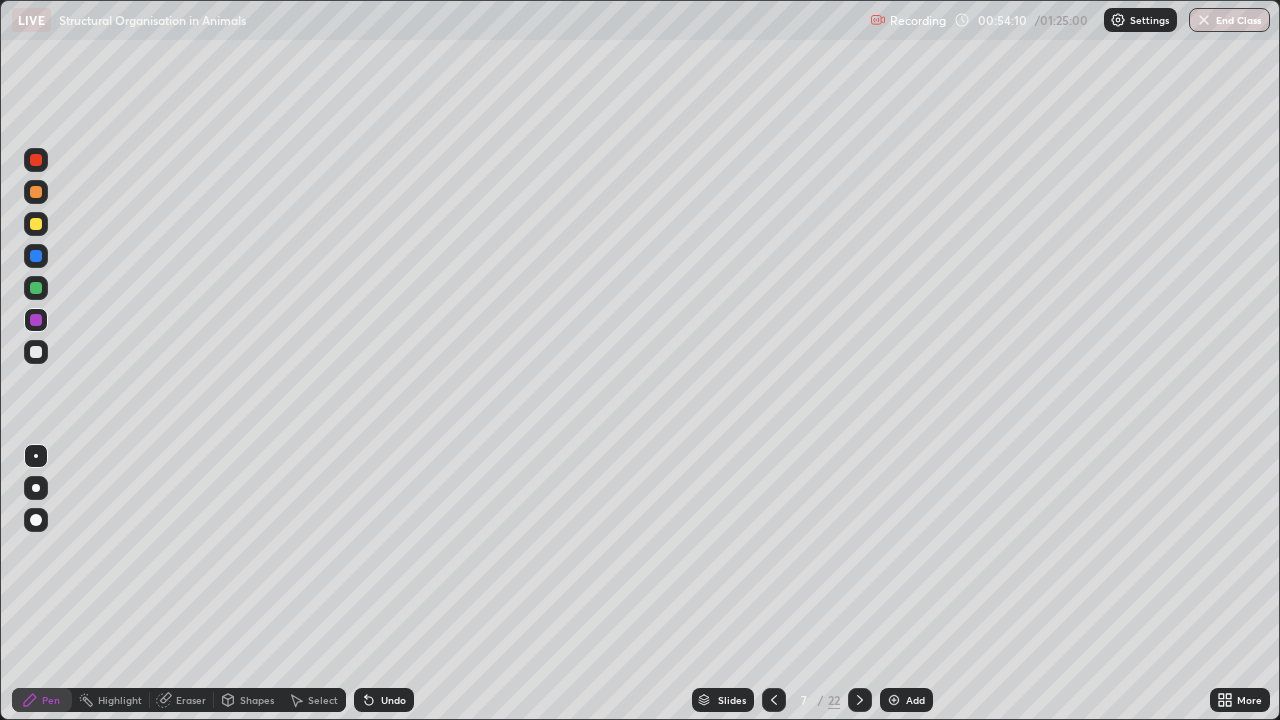 click at bounding box center [36, 160] 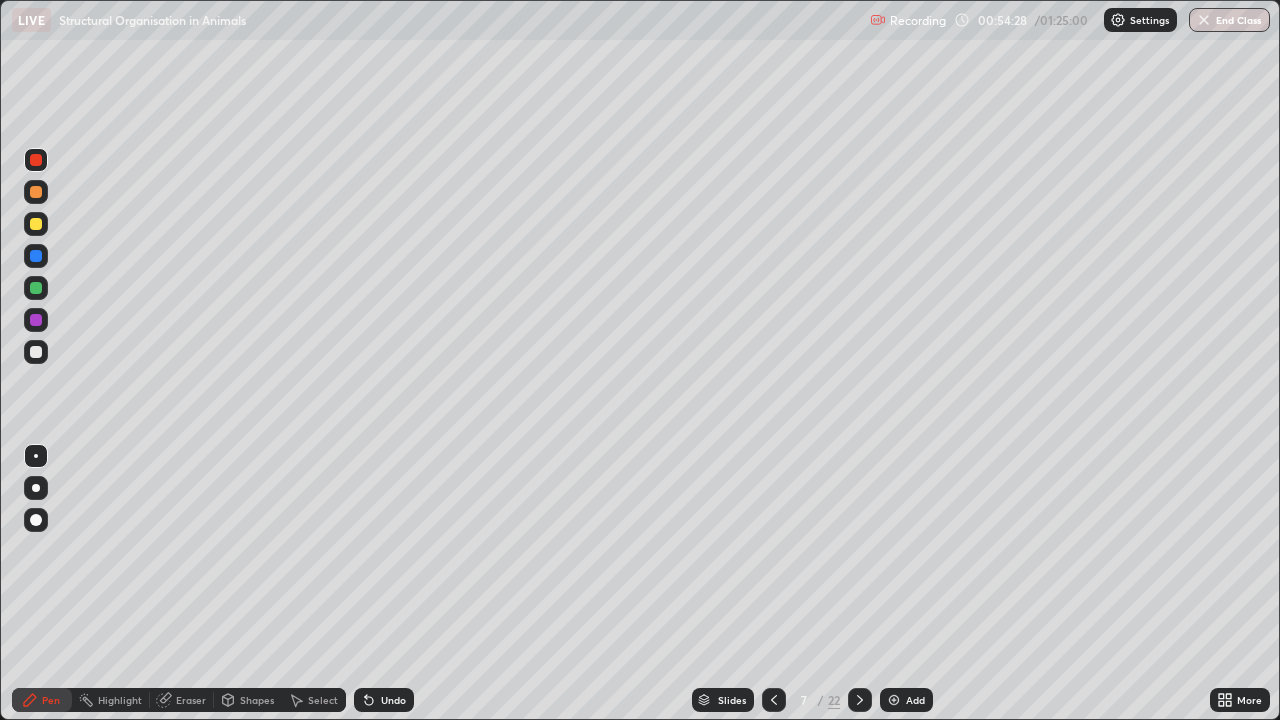 click on "Undo" at bounding box center (393, 700) 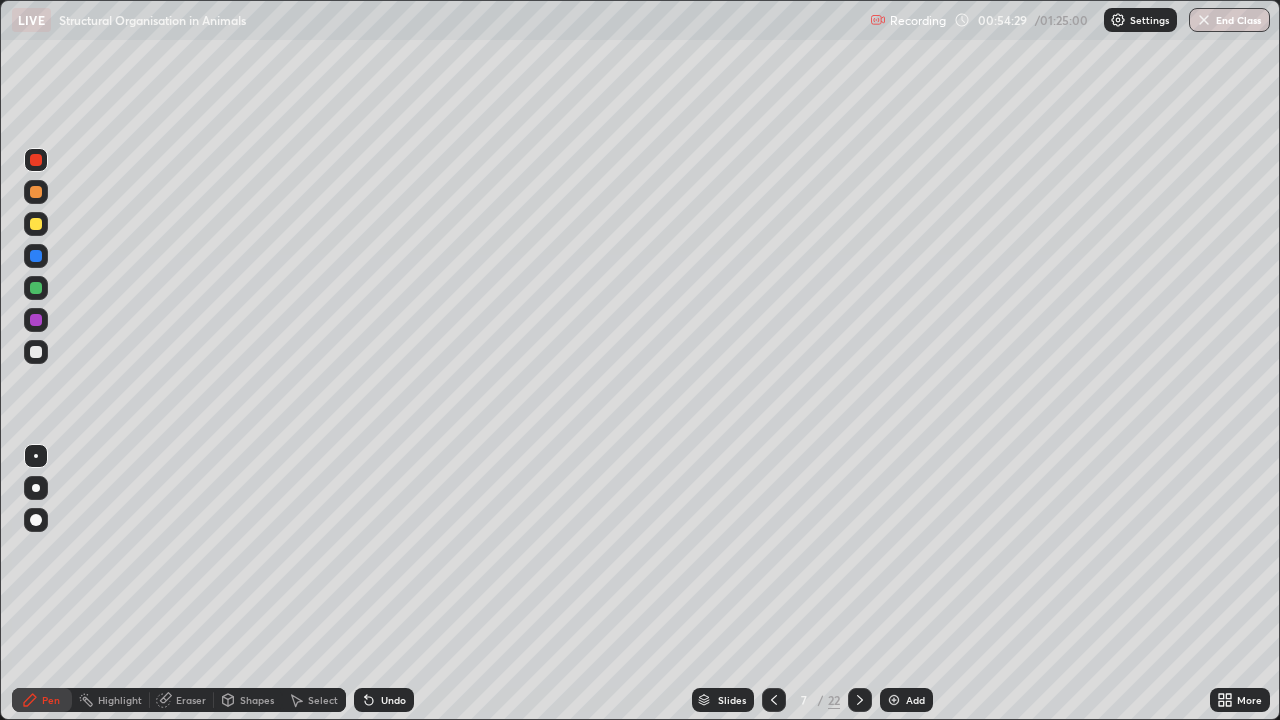 click on "Undo" at bounding box center (393, 700) 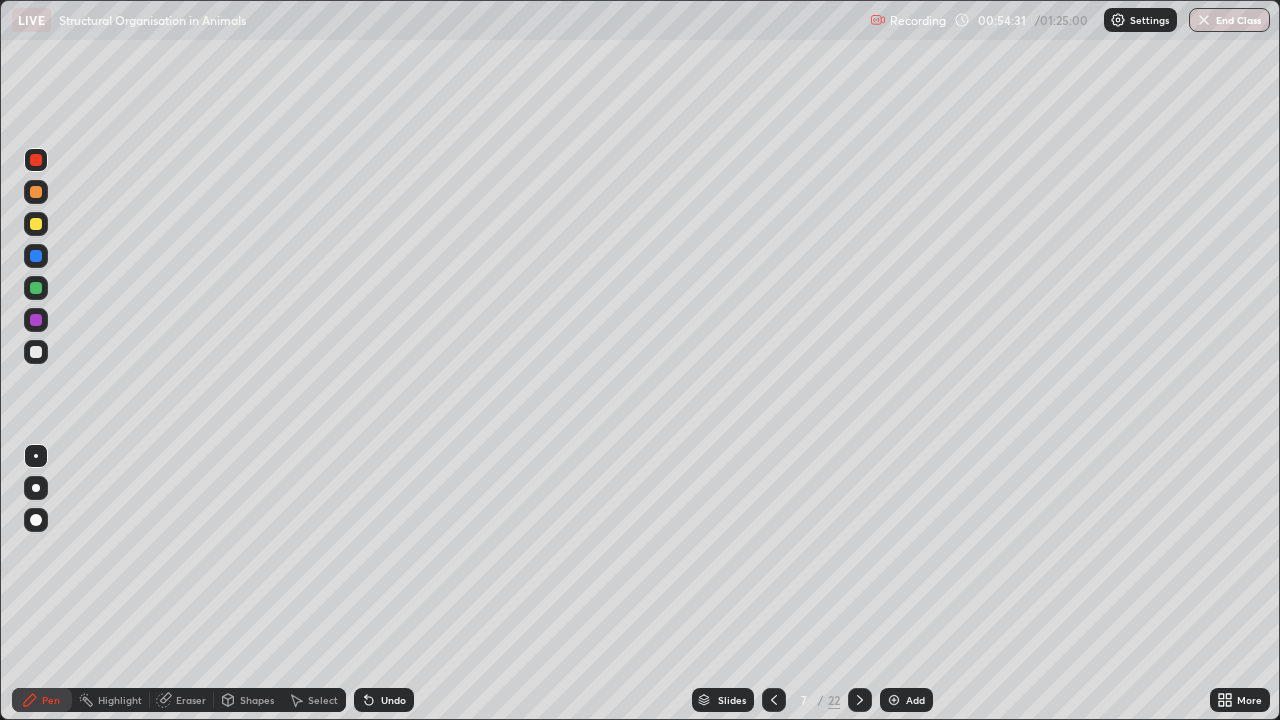 click on "Undo" at bounding box center (384, 700) 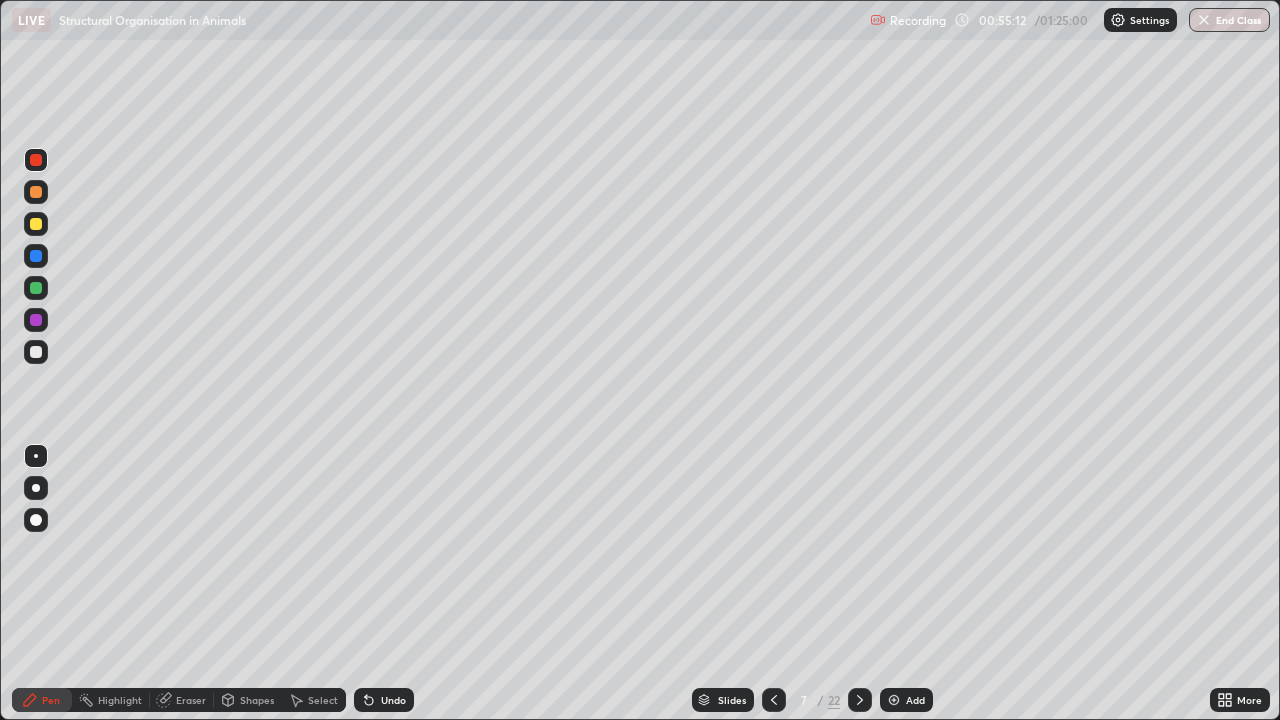 click on "Undo" at bounding box center [393, 700] 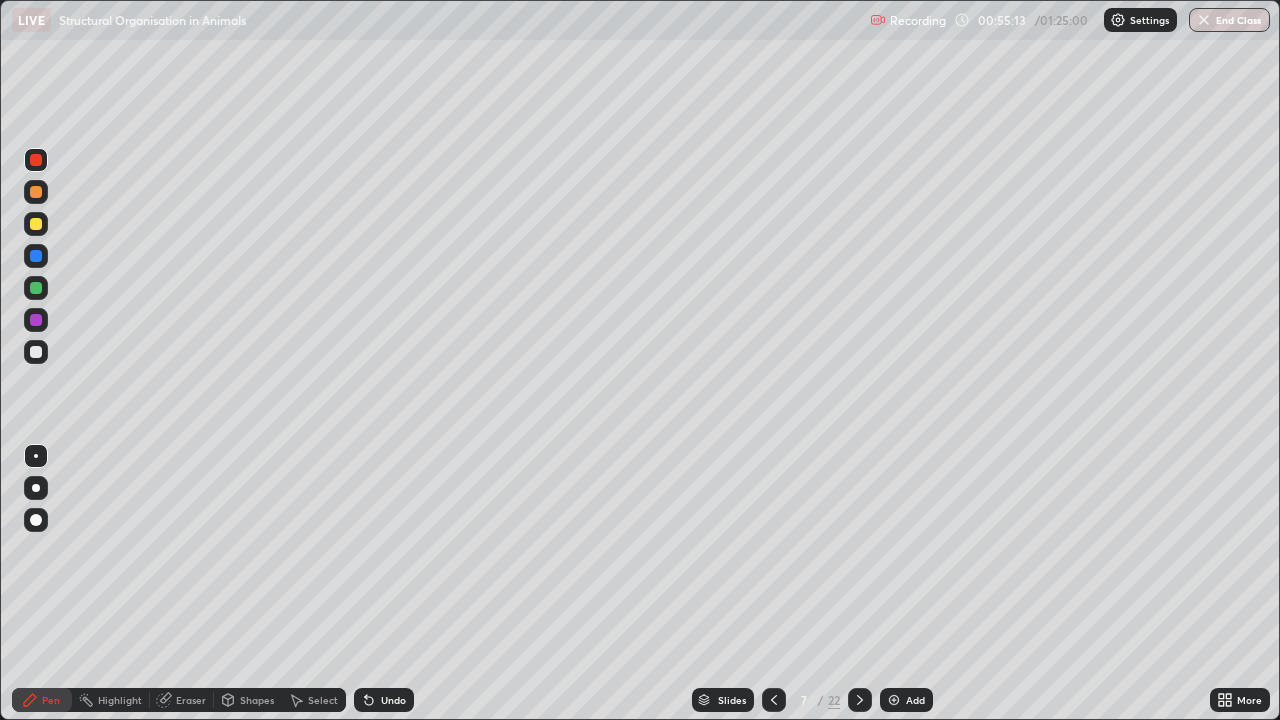 click on "Undo" at bounding box center (384, 700) 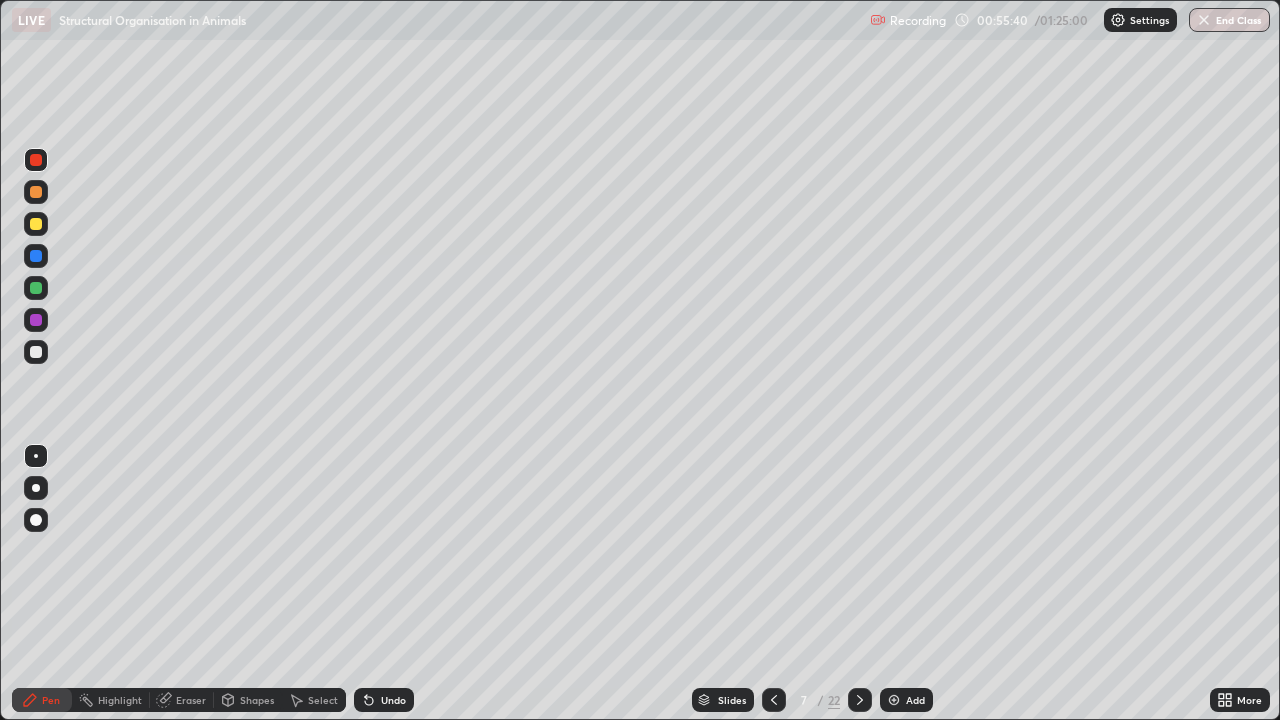 click at bounding box center (36, 352) 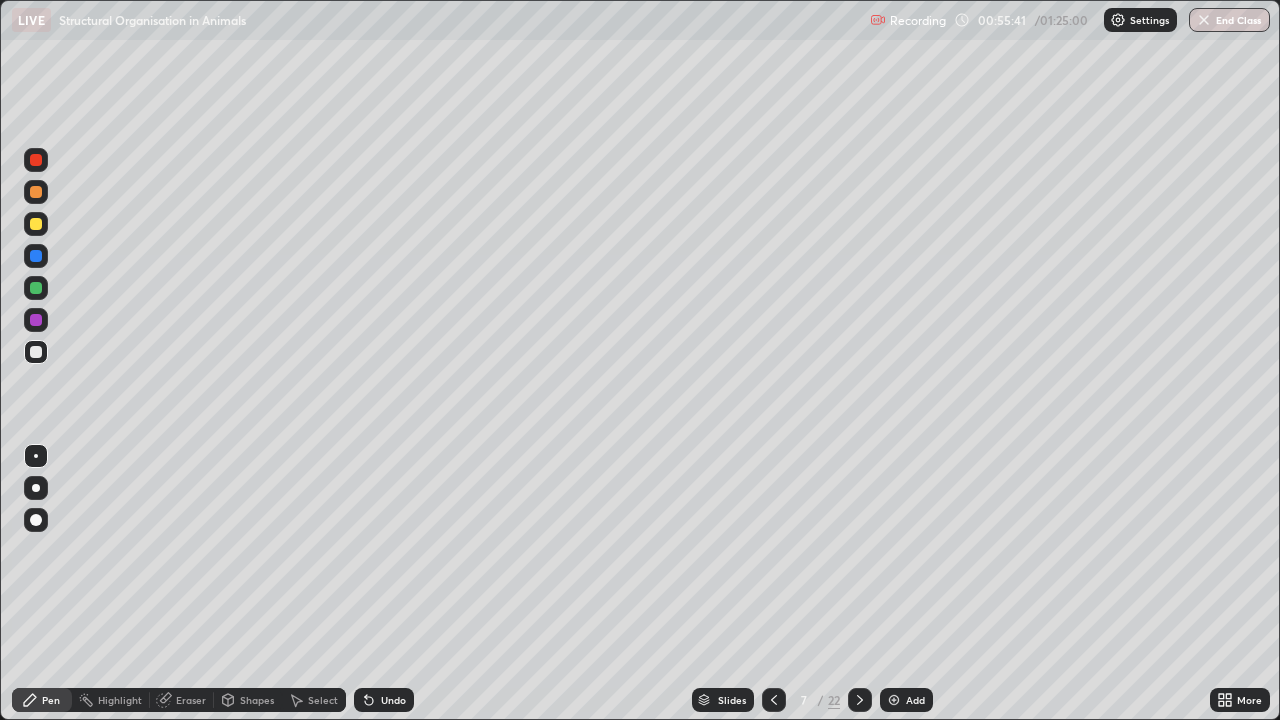 click at bounding box center (36, 320) 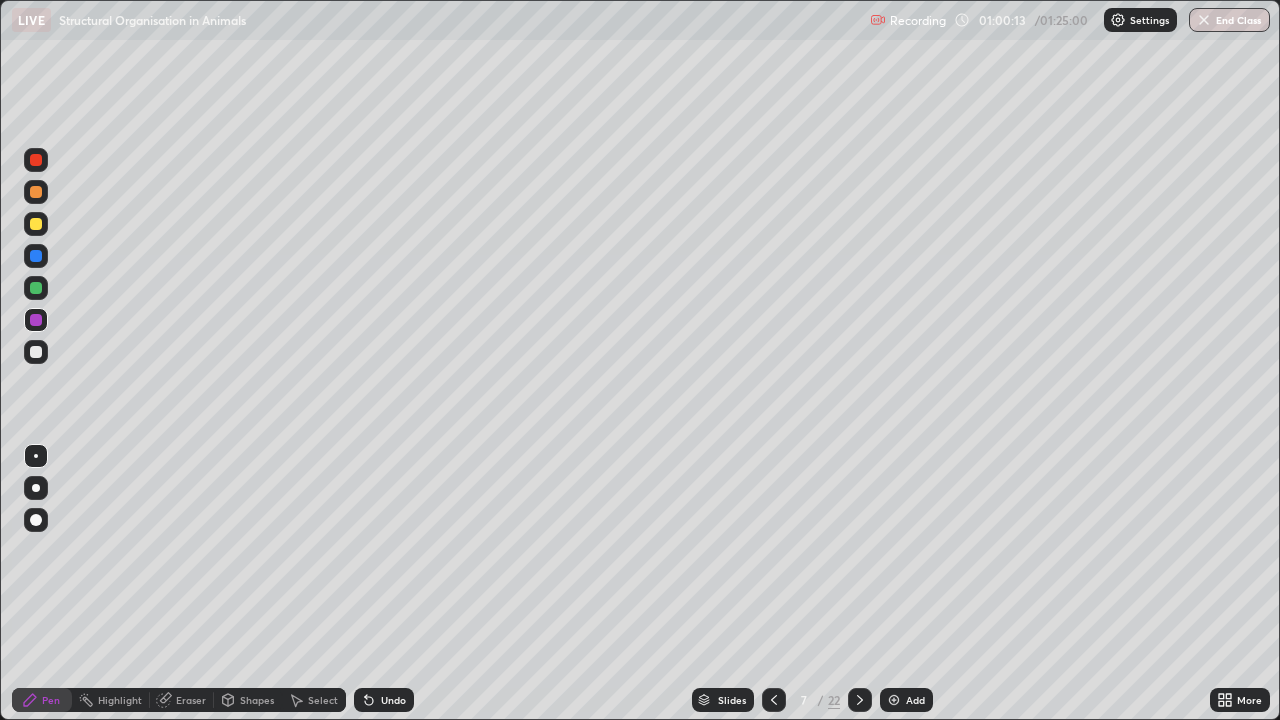 click at bounding box center (894, 700) 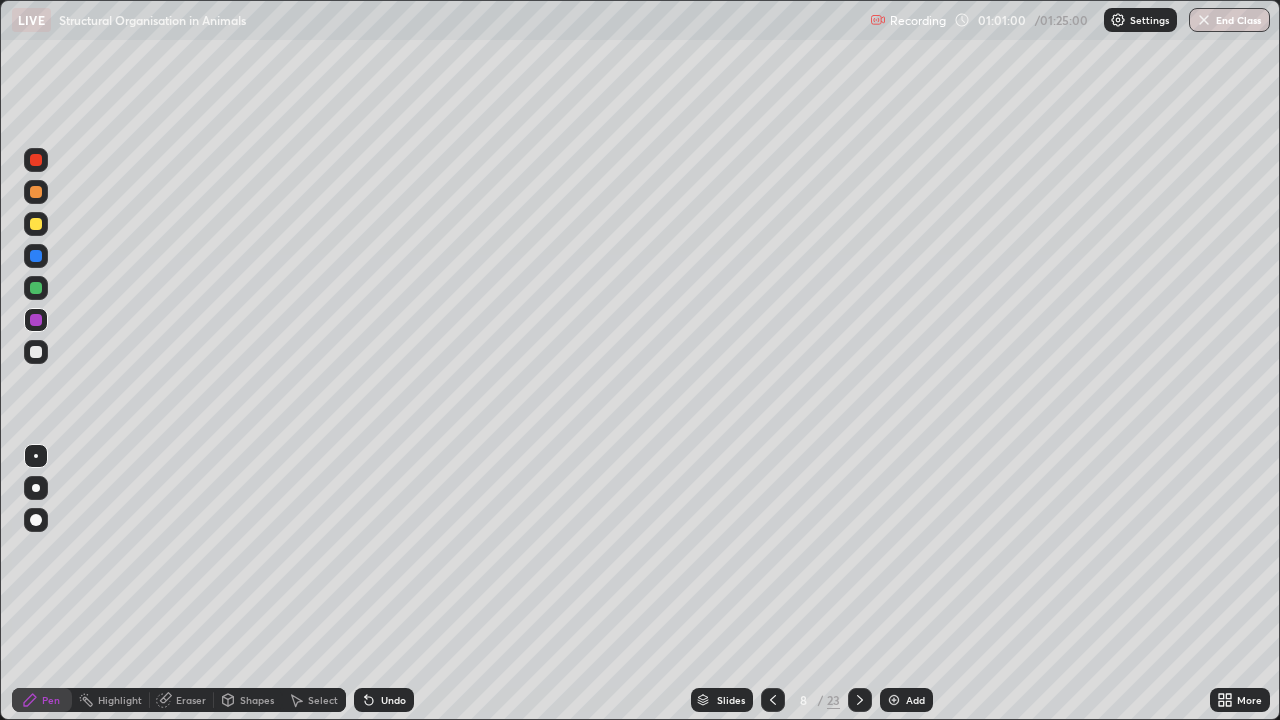 click on "Undo" at bounding box center [393, 700] 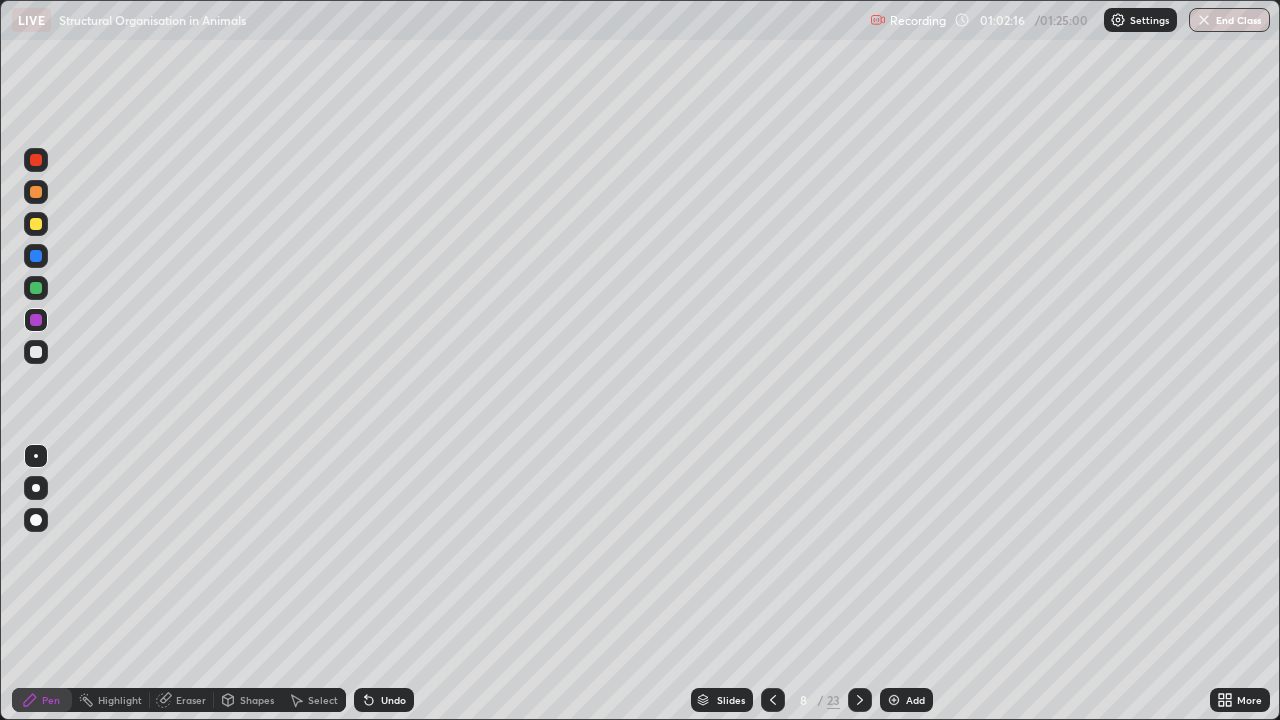 click at bounding box center [36, 352] 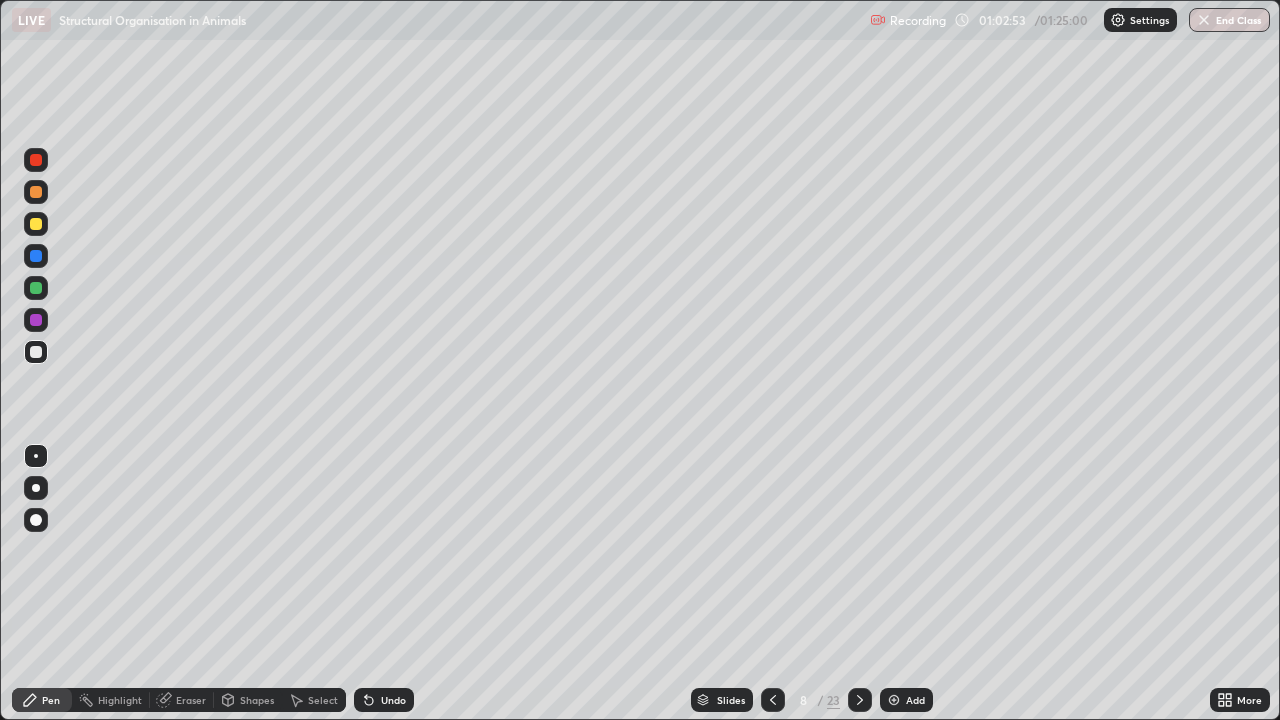 click on "Eraser" at bounding box center (191, 700) 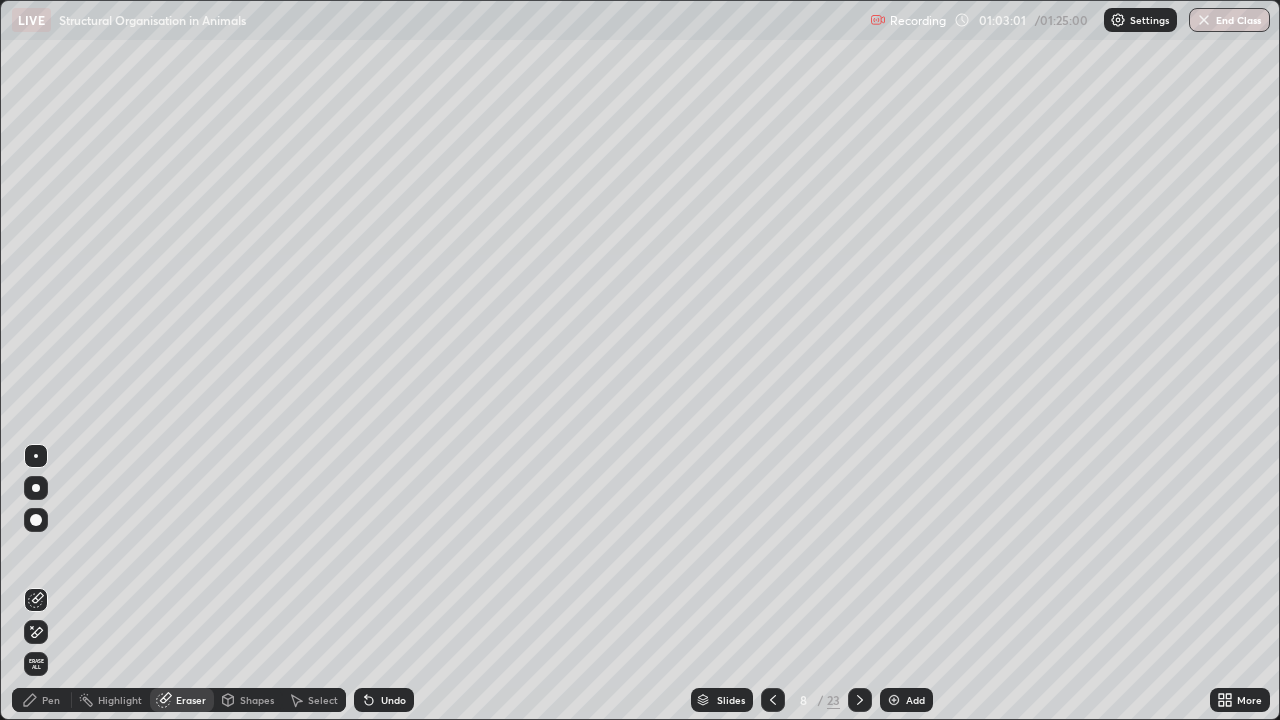 click on "Pen" at bounding box center [42, 700] 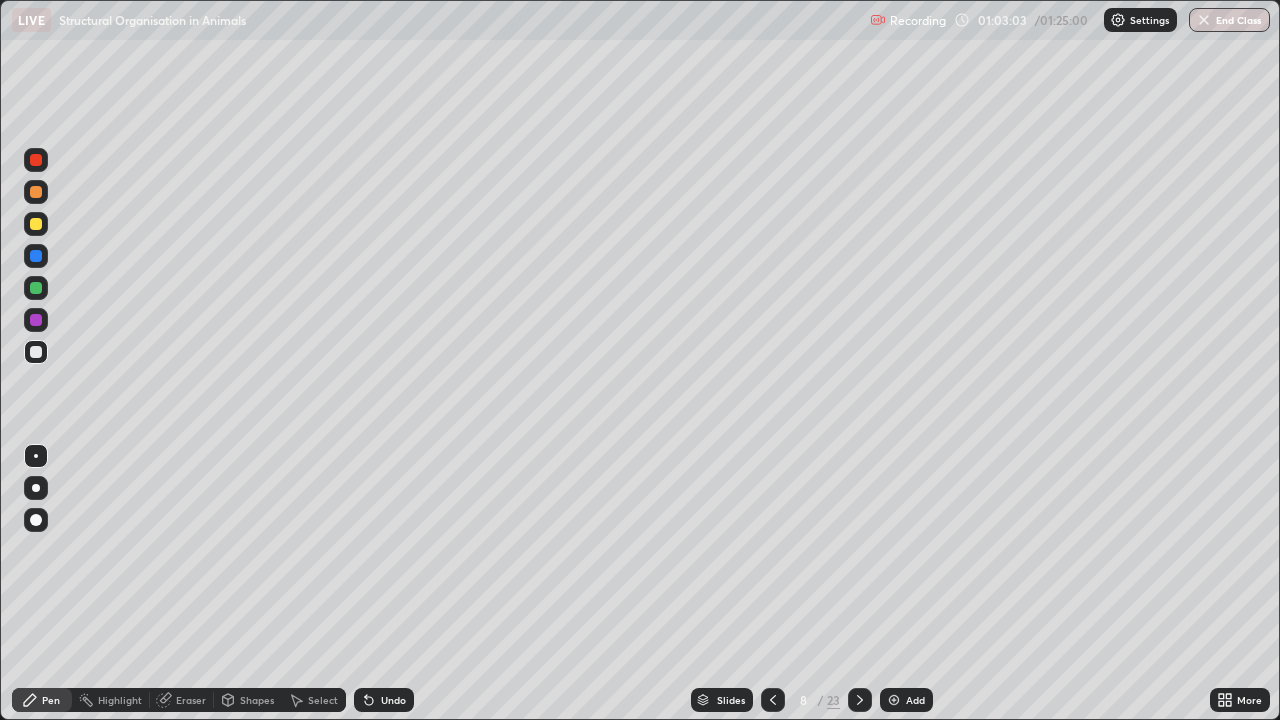 click at bounding box center [36, 224] 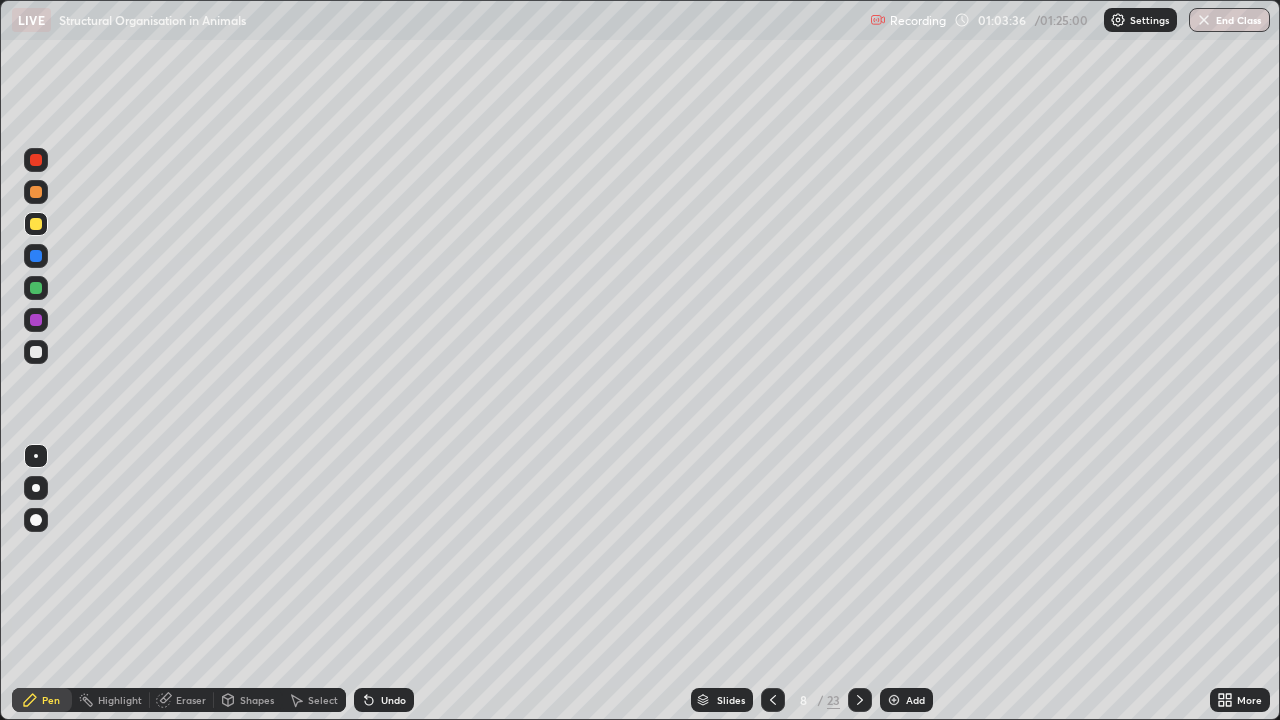 click on "Undo" at bounding box center (393, 700) 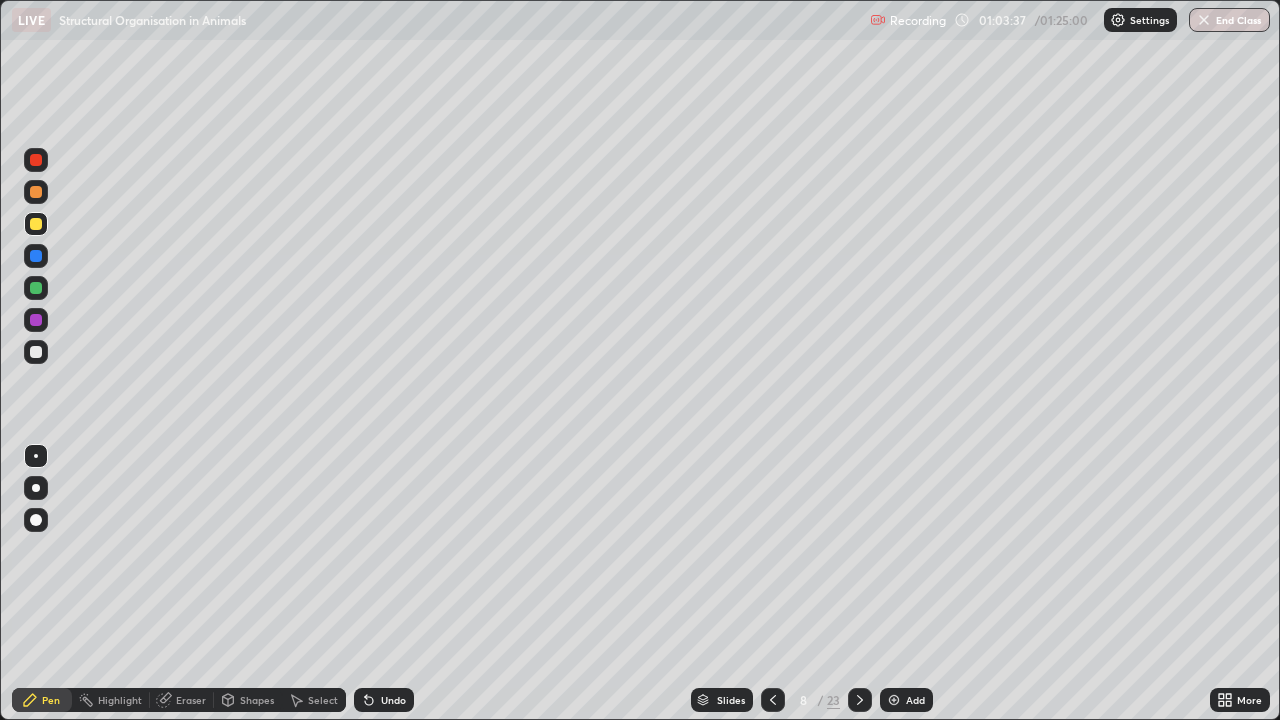 click on "Undo" at bounding box center (384, 700) 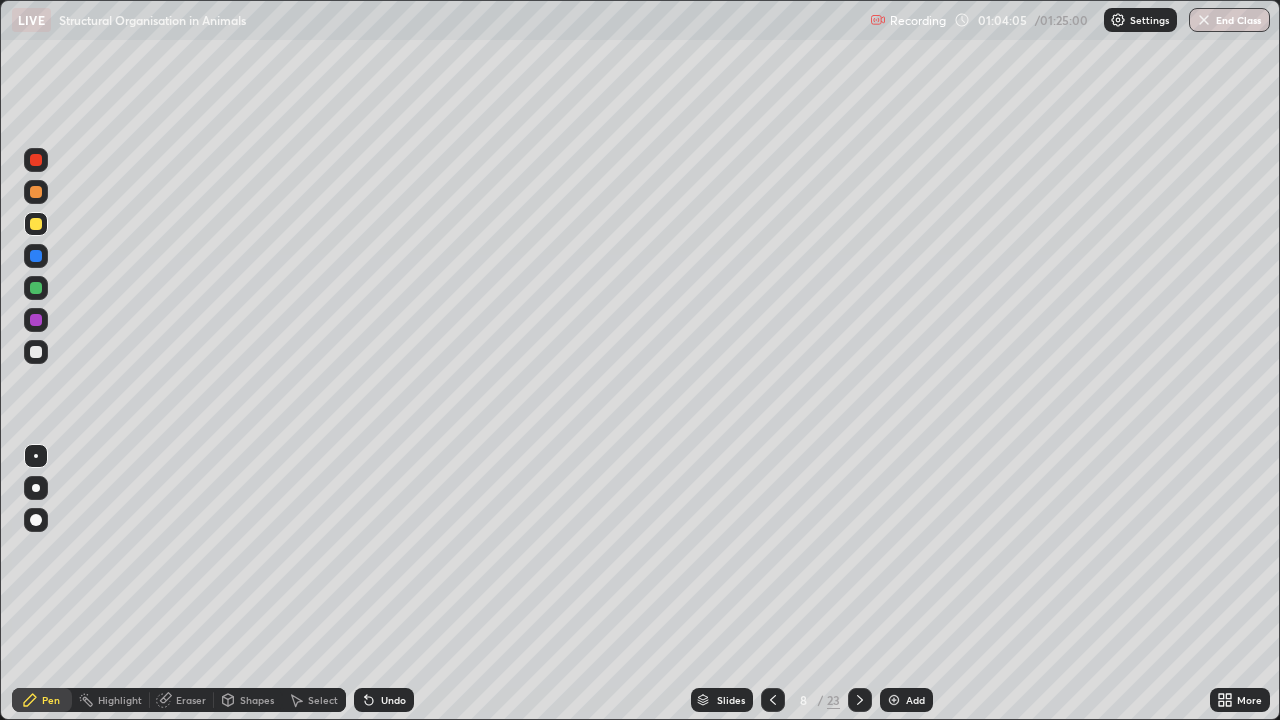click on "Undo" at bounding box center [393, 700] 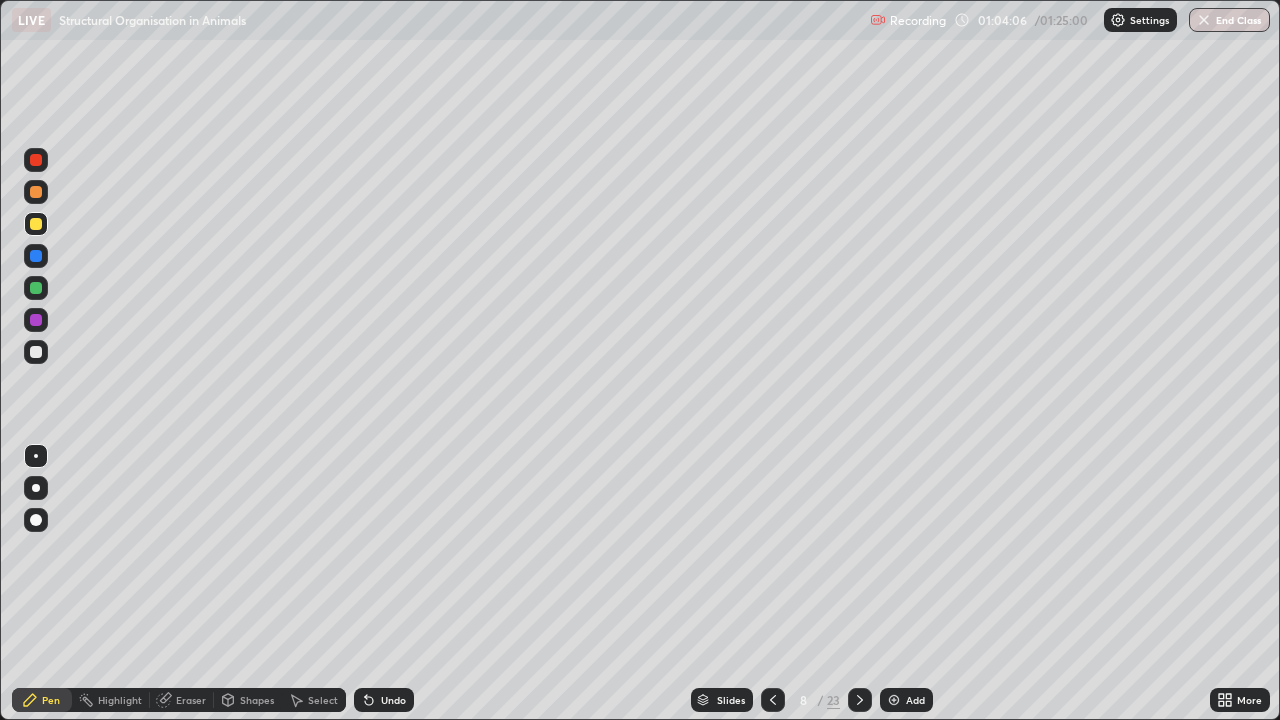 click on "Undo" at bounding box center [393, 700] 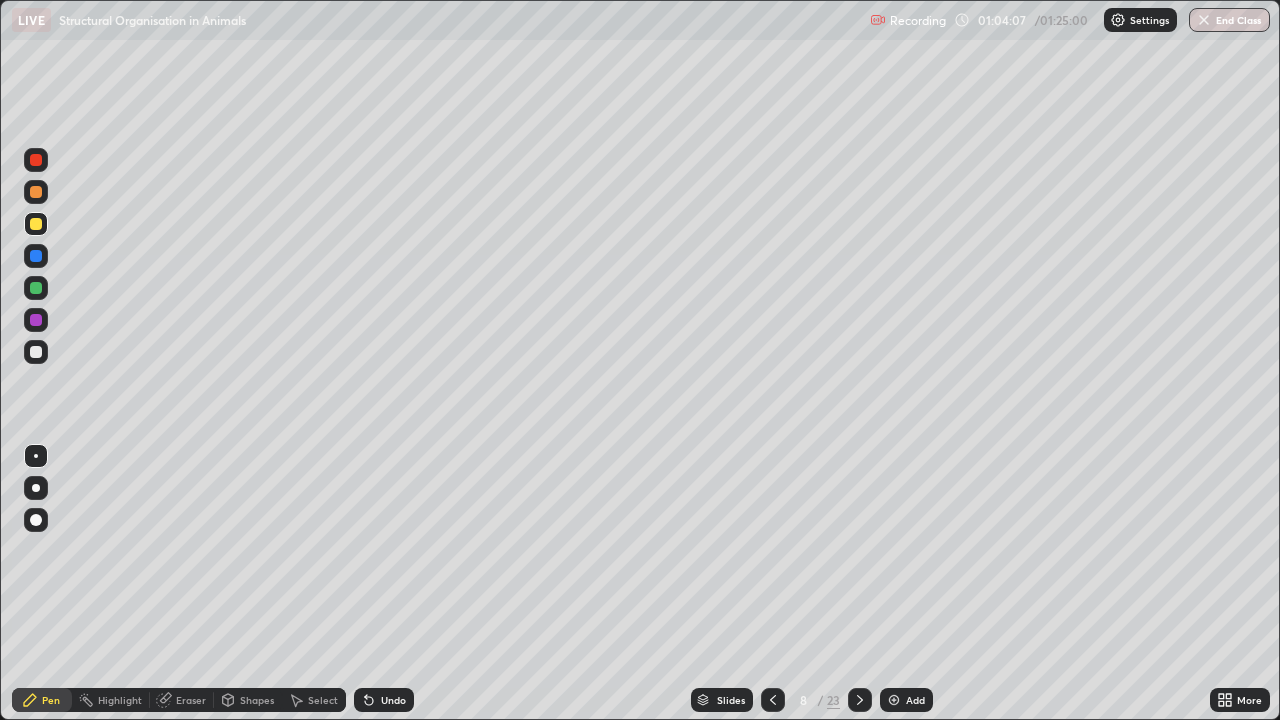 click on "Undo" at bounding box center (393, 700) 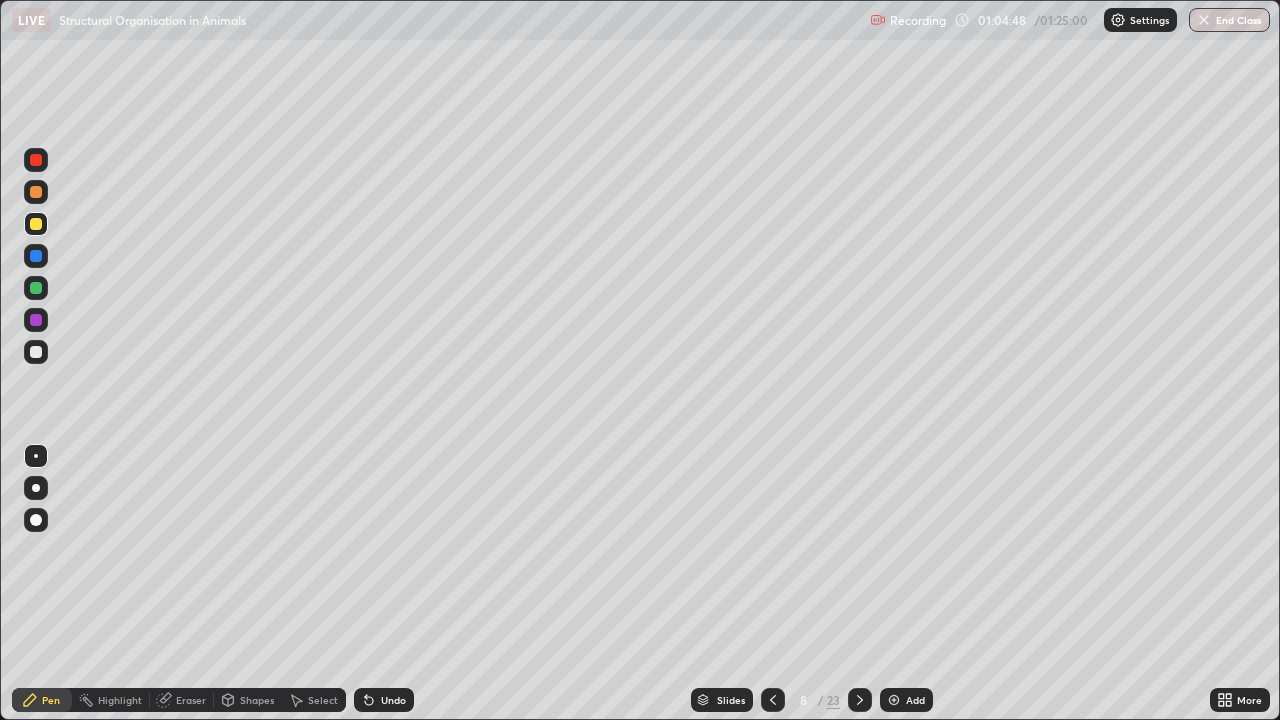 click at bounding box center [36, 320] 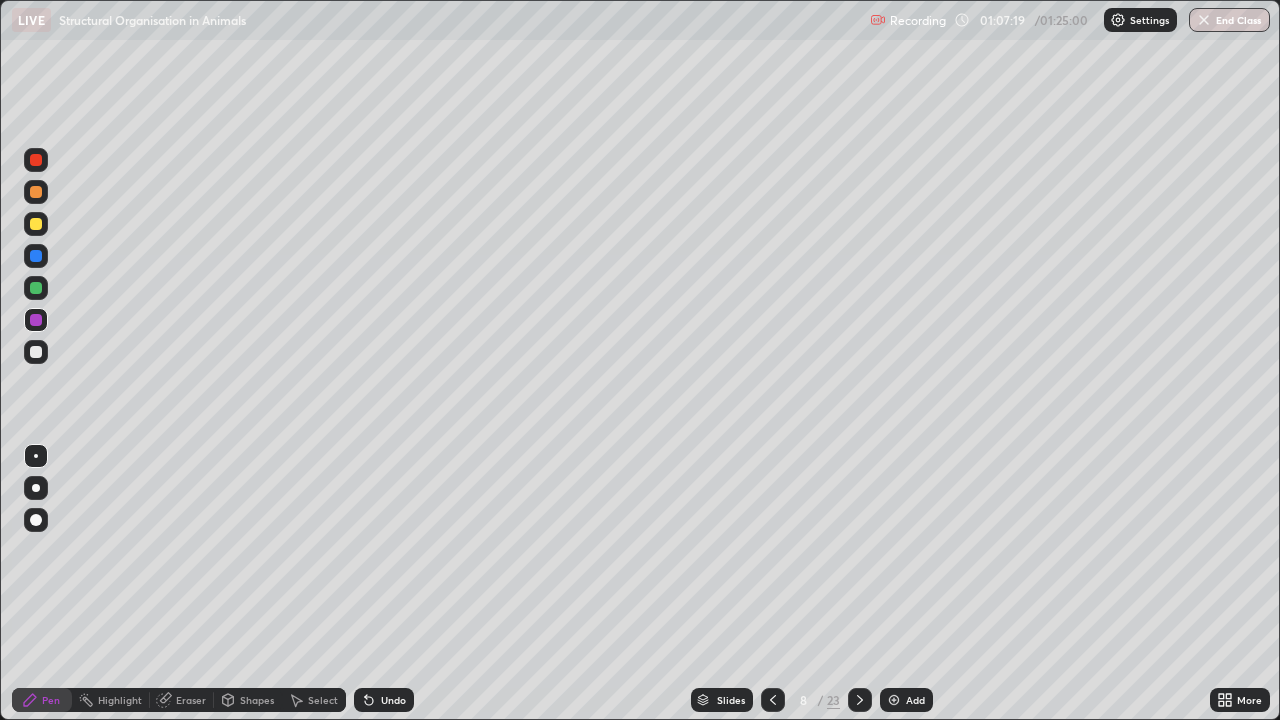 click at bounding box center (36, 488) 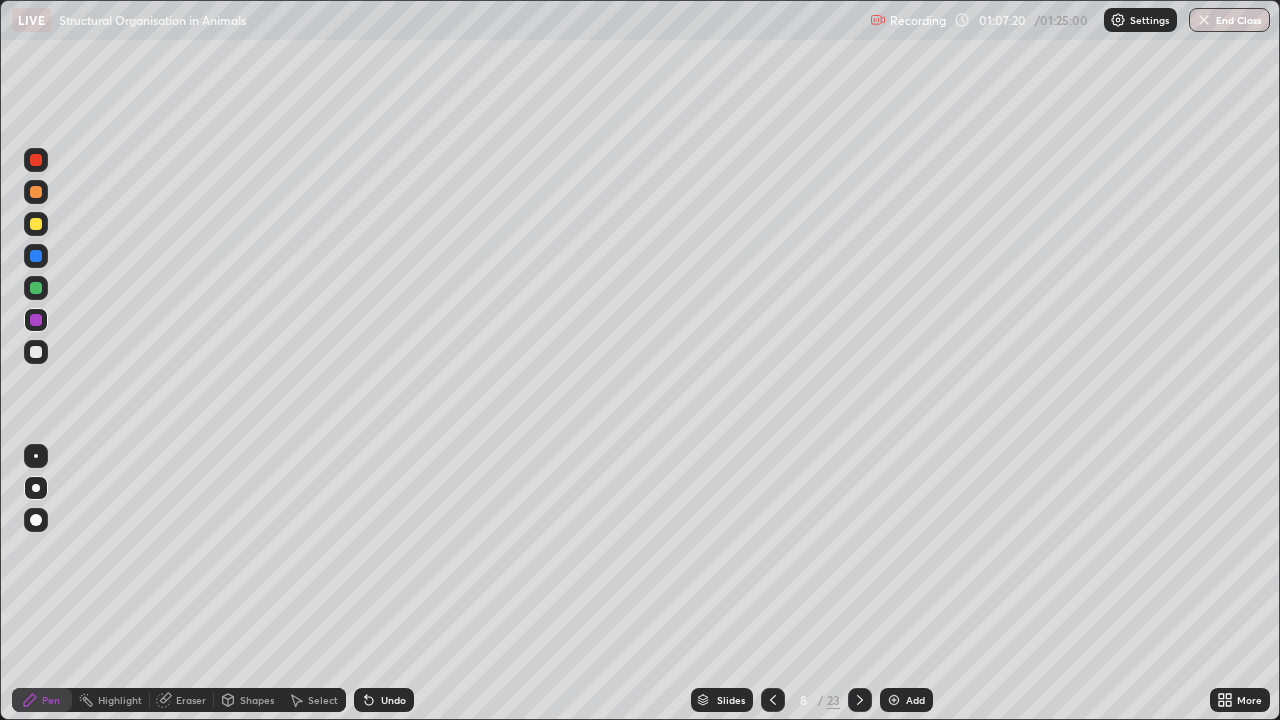 click at bounding box center (36, 352) 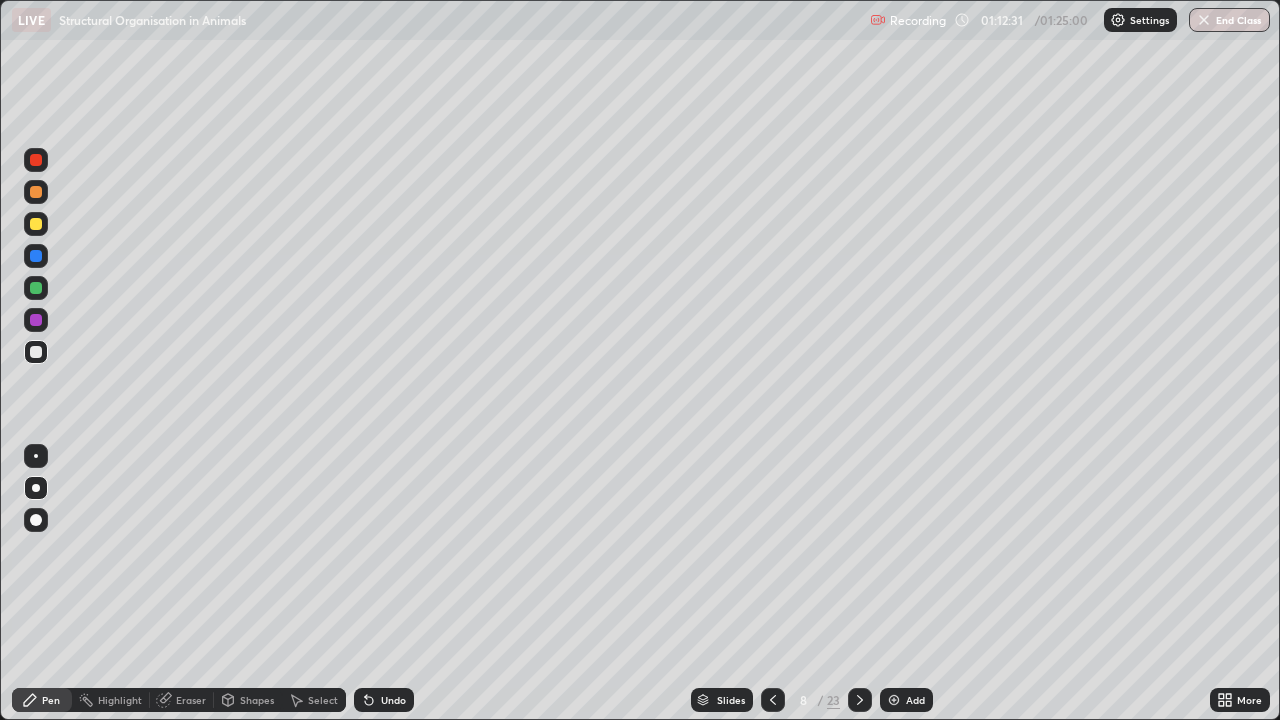 click at bounding box center (894, 700) 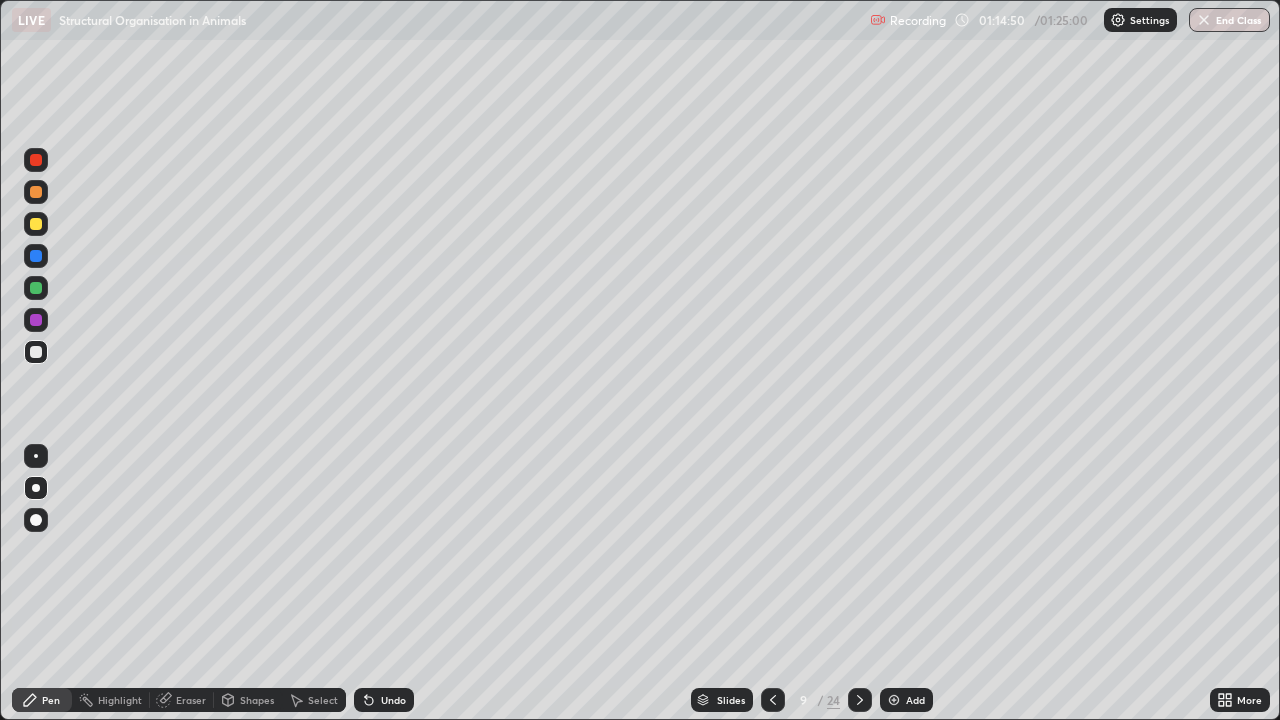 click at bounding box center [36, 288] 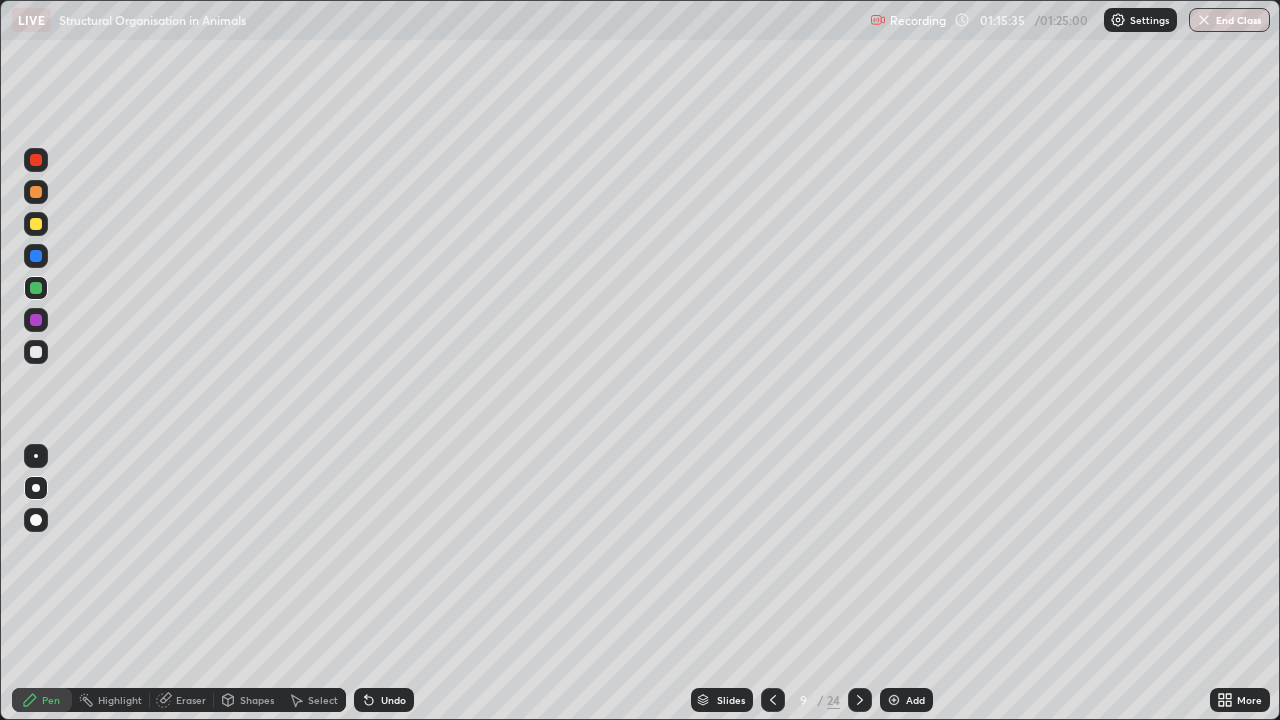 click at bounding box center [36, 456] 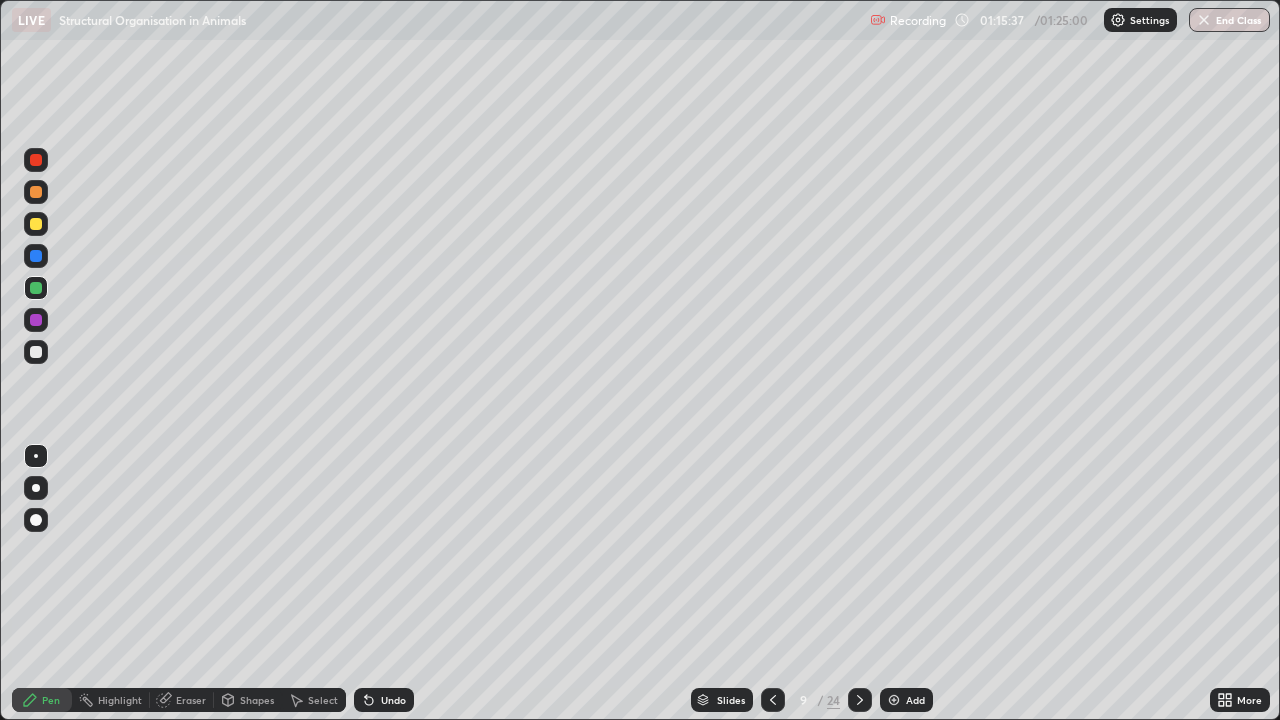 click at bounding box center [36, 224] 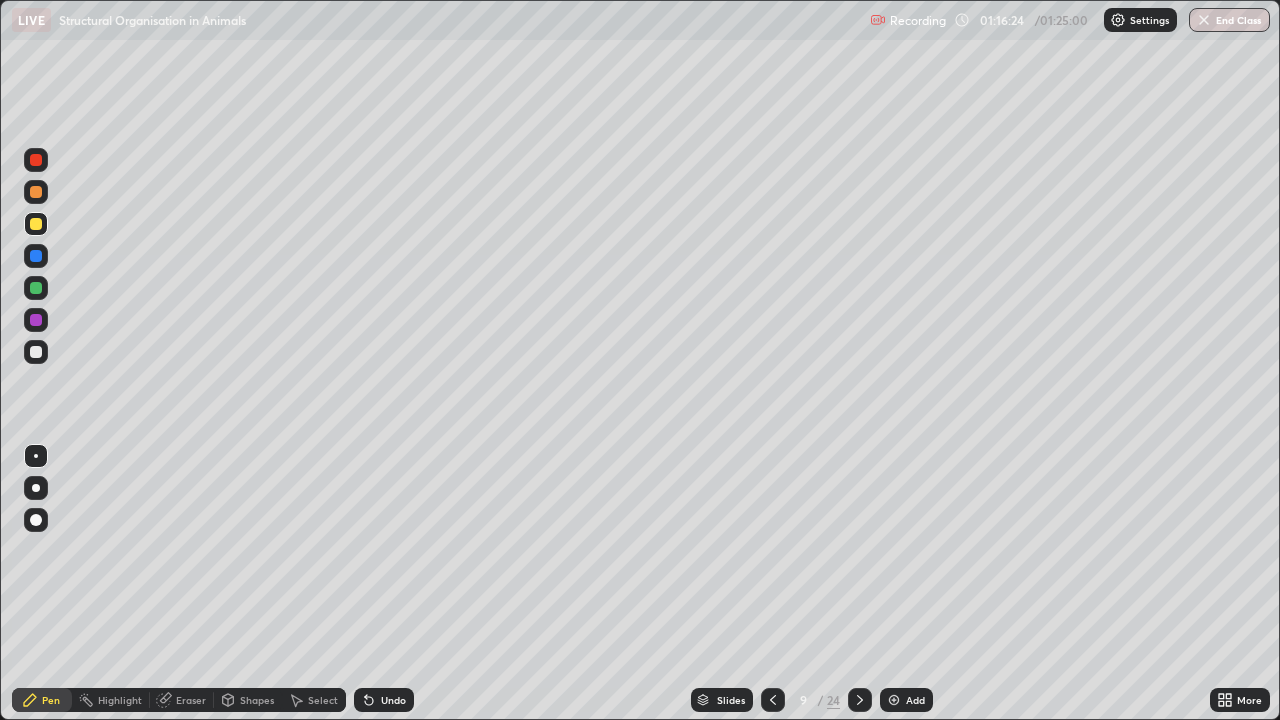 click on "Eraser" at bounding box center [191, 700] 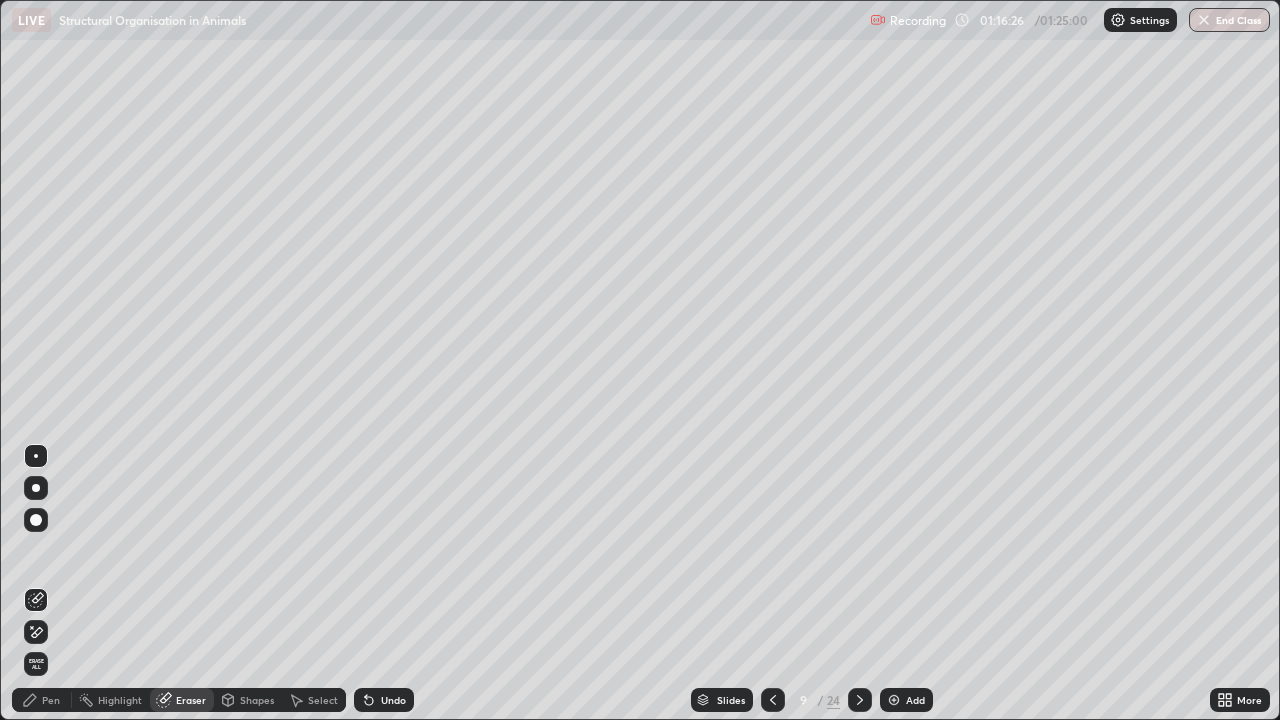 click on "Pen" at bounding box center (51, 700) 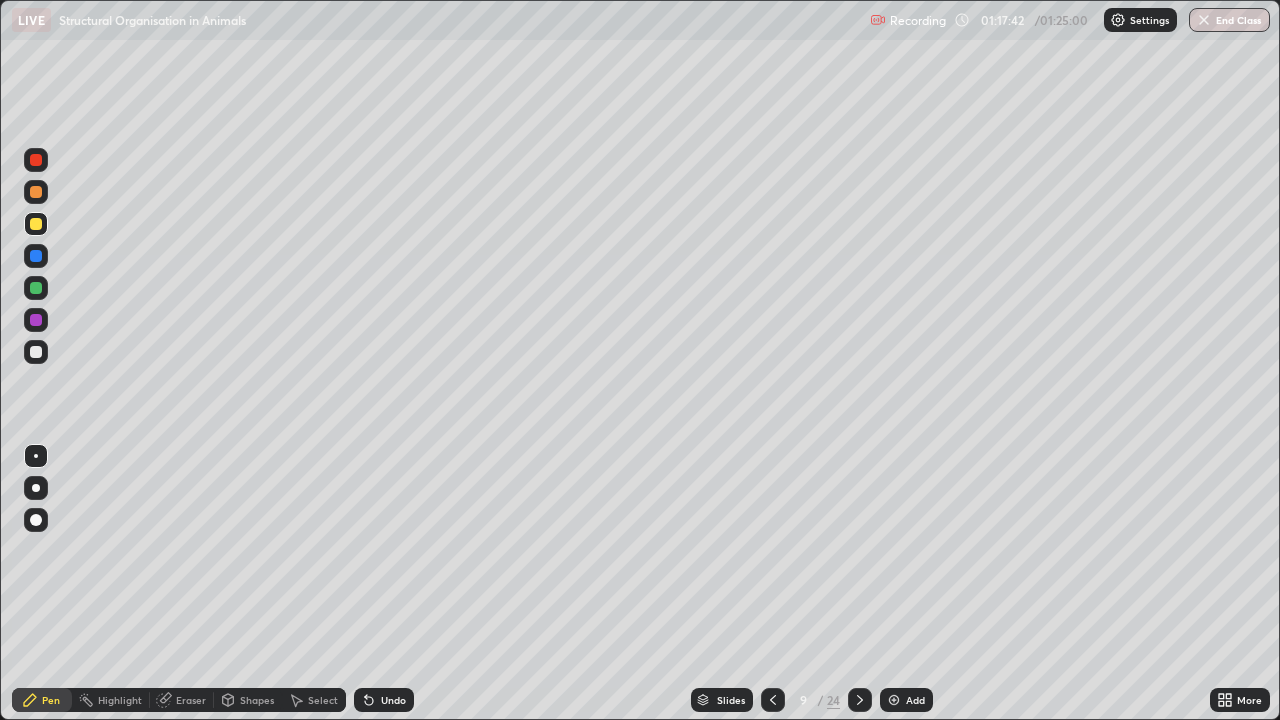 click at bounding box center (894, 700) 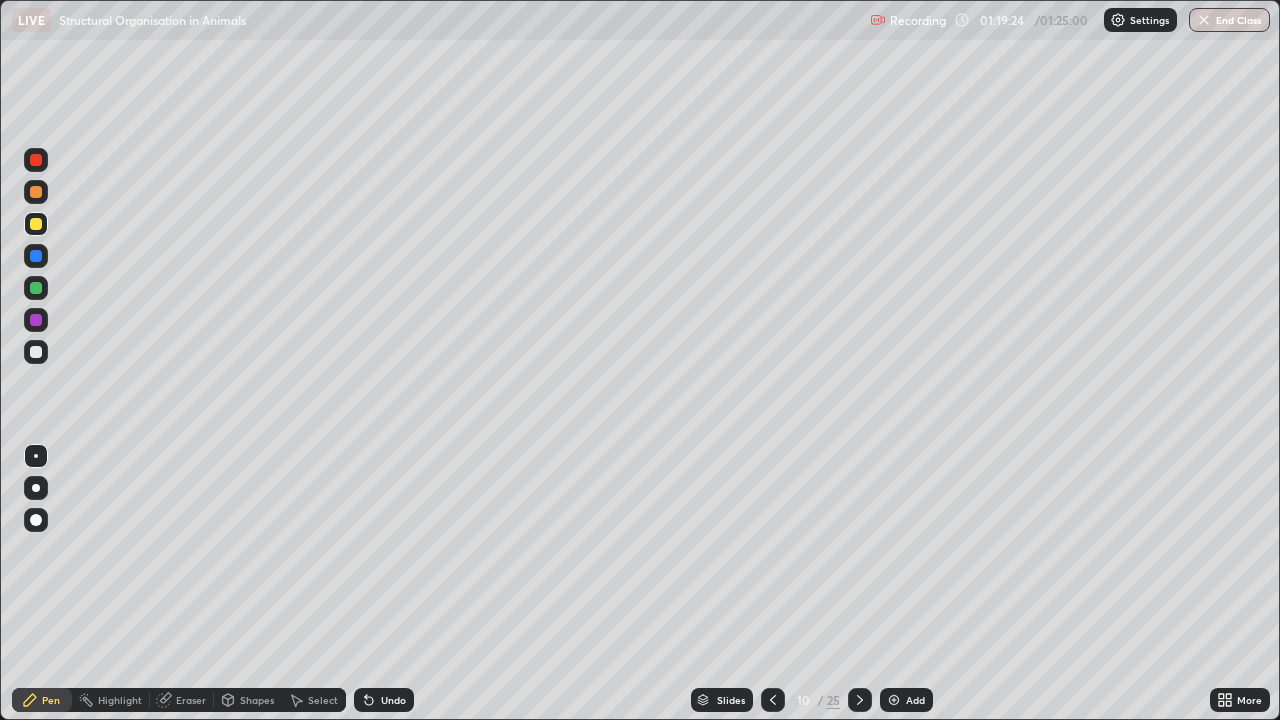 click at bounding box center [36, 352] 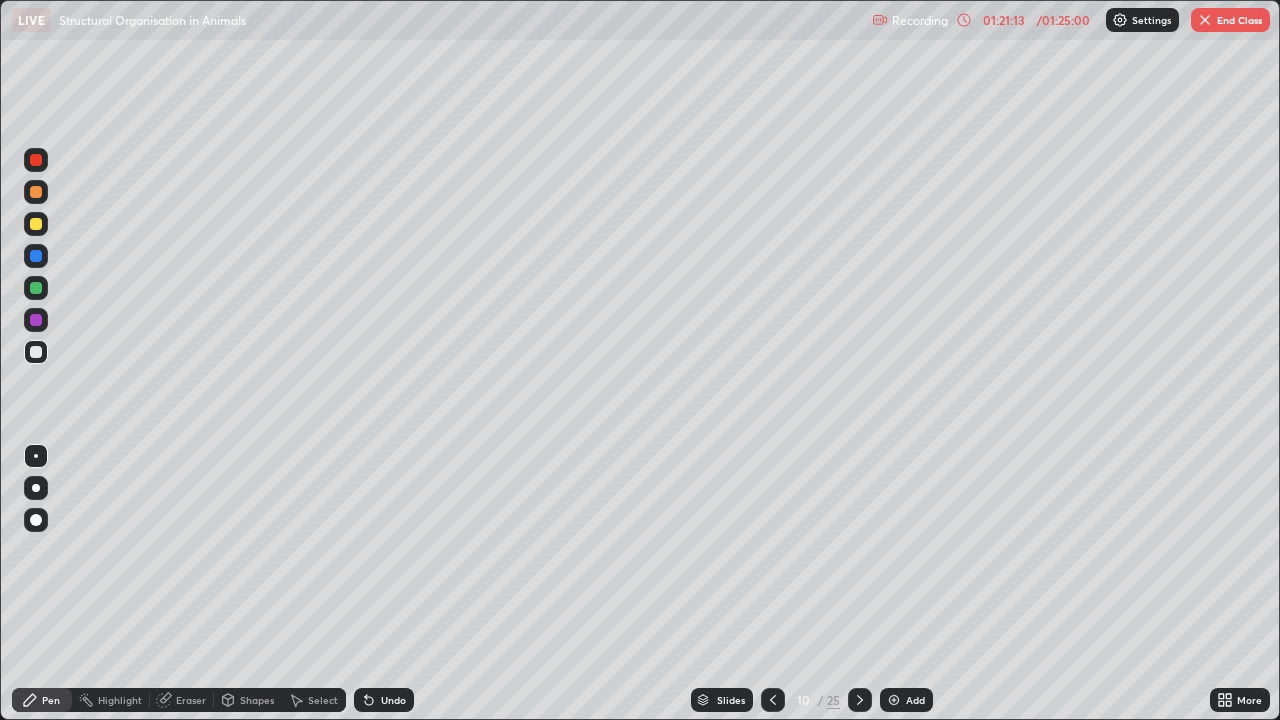 click on "End Class" at bounding box center [1230, 20] 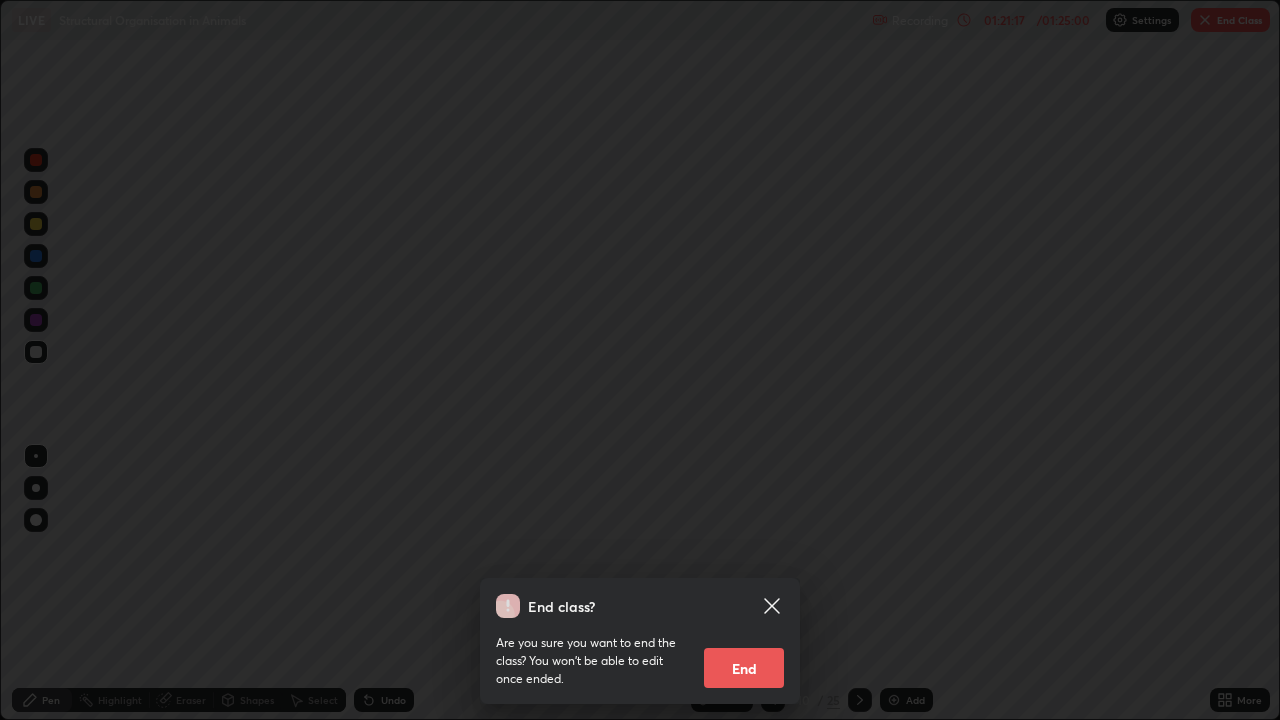 click 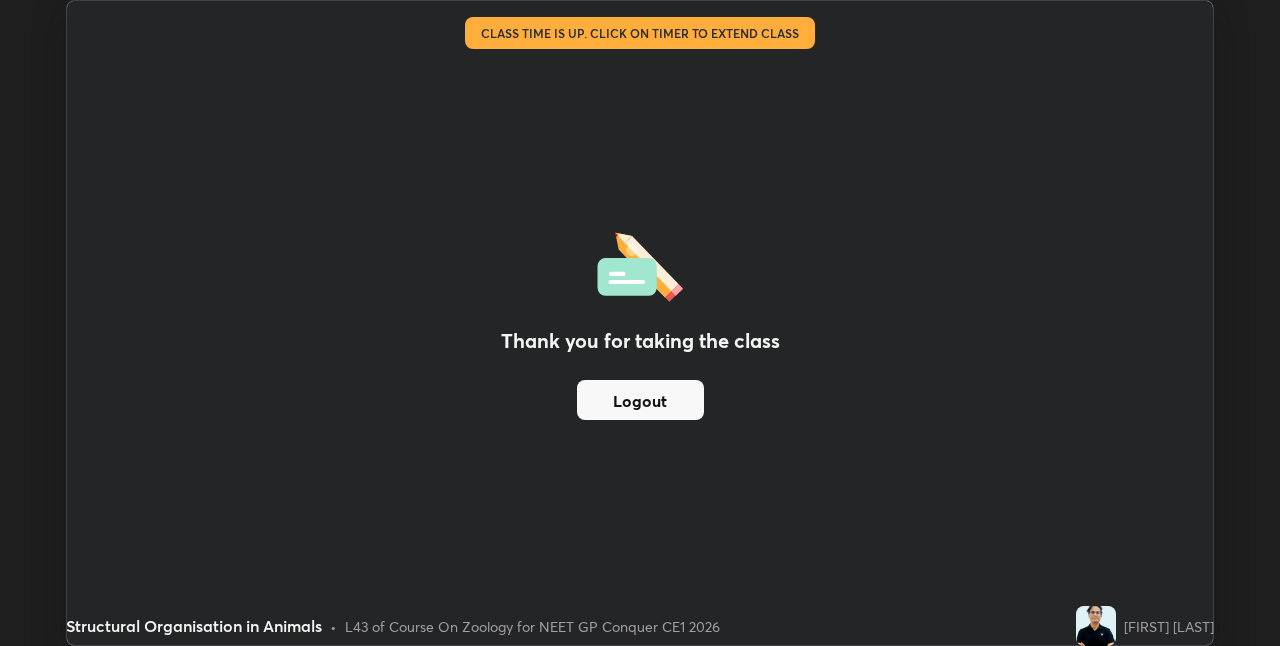 scroll, scrollTop: 646, scrollLeft: 1280, axis: both 